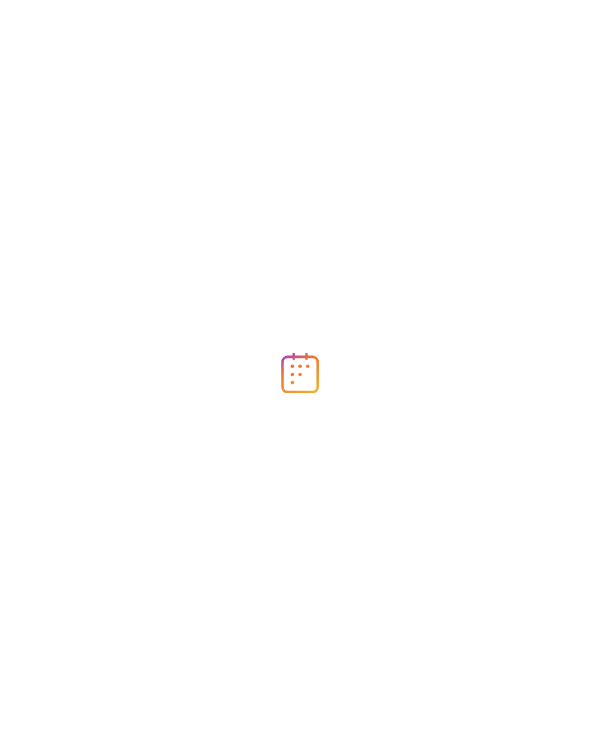 scroll, scrollTop: 0, scrollLeft: 0, axis: both 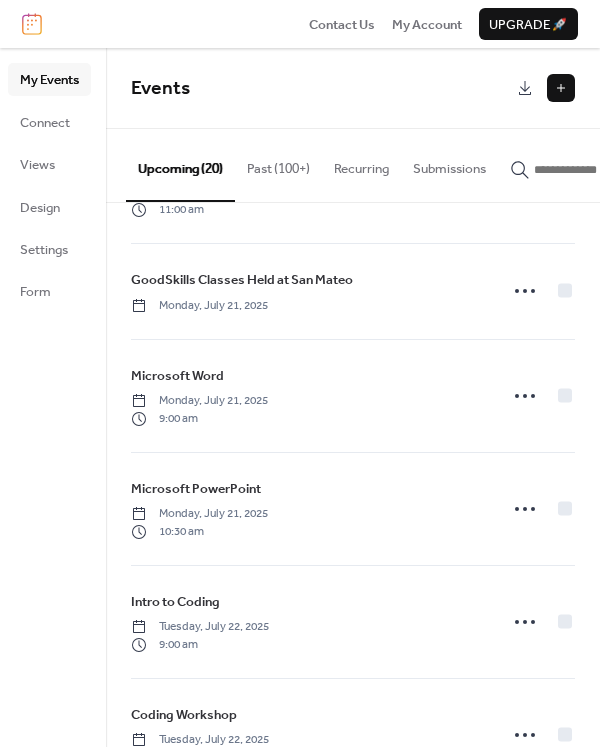 click at bounding box center [32, 24] 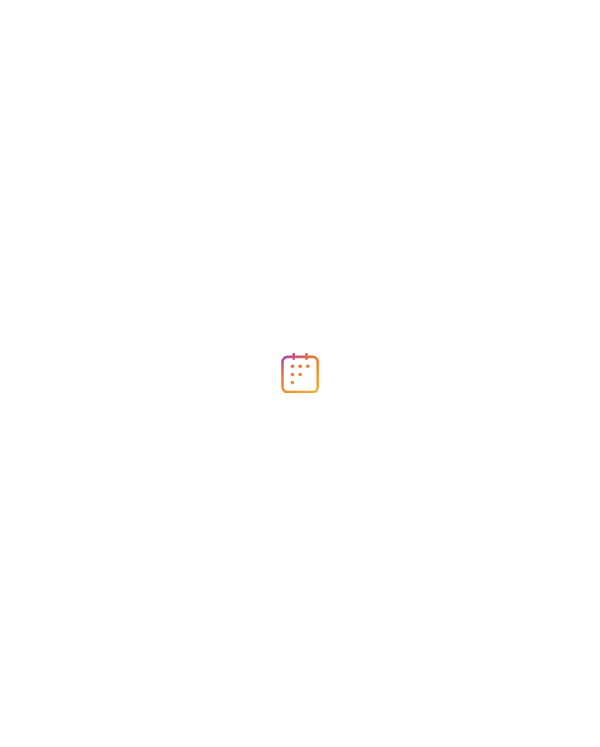 scroll, scrollTop: 0, scrollLeft: 0, axis: both 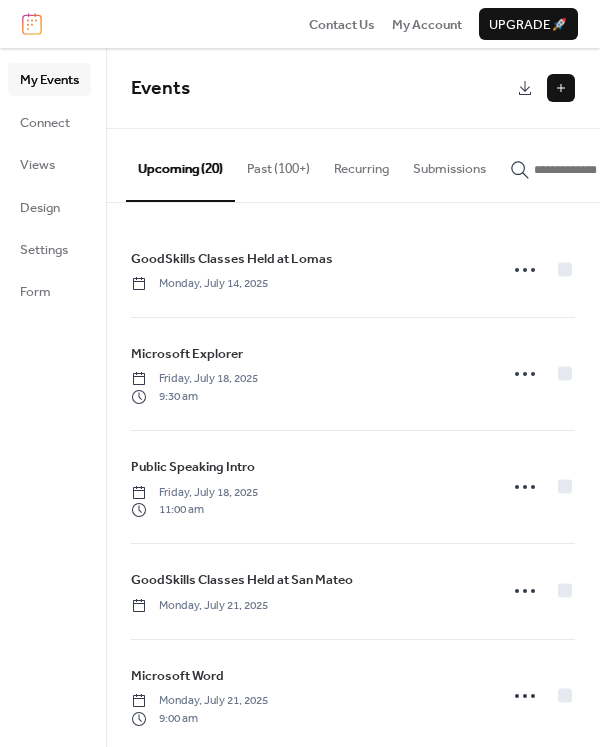 click at bounding box center [594, 170] 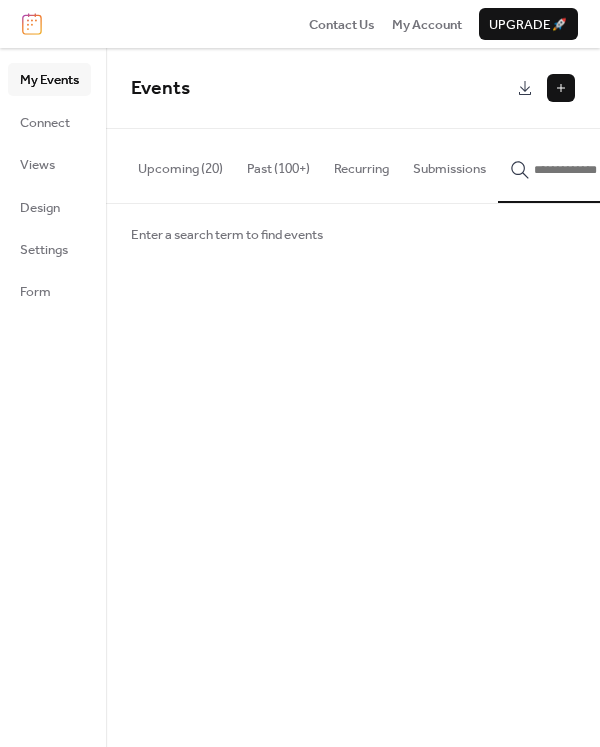 click at bounding box center [594, 170] 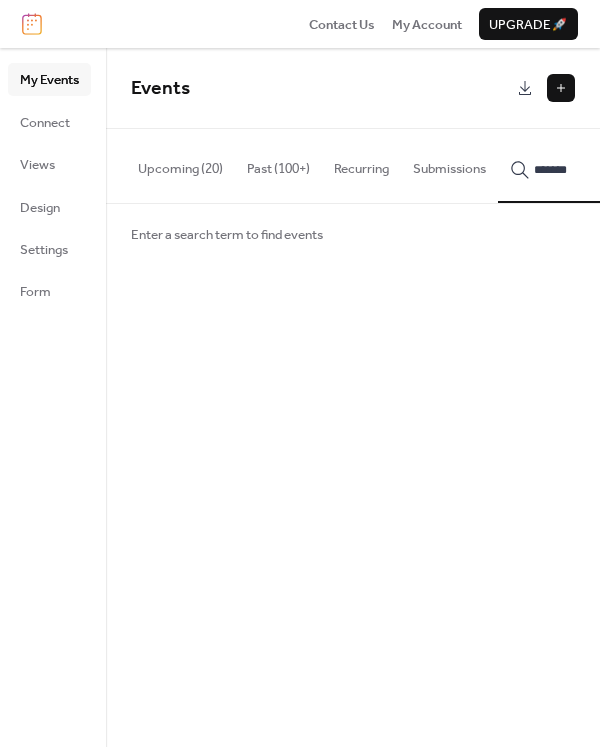 click on "******" at bounding box center (582, 165) 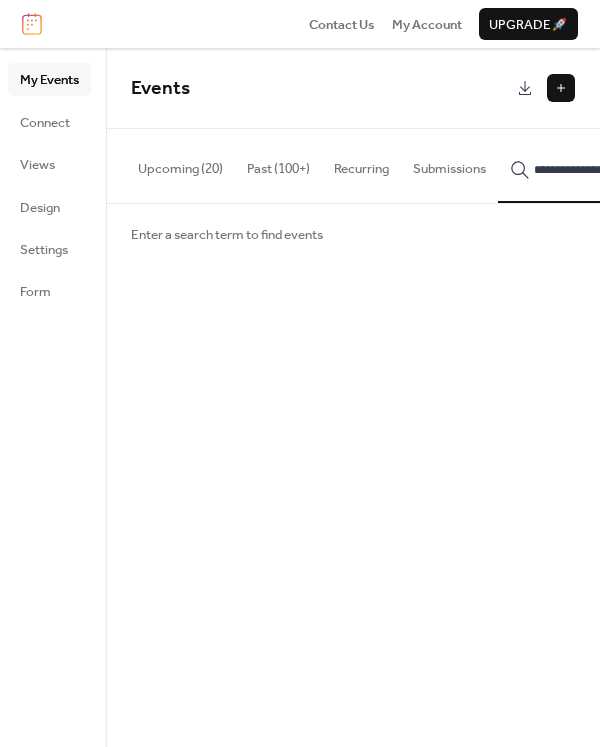 click on "**********" at bounding box center (582, 165) 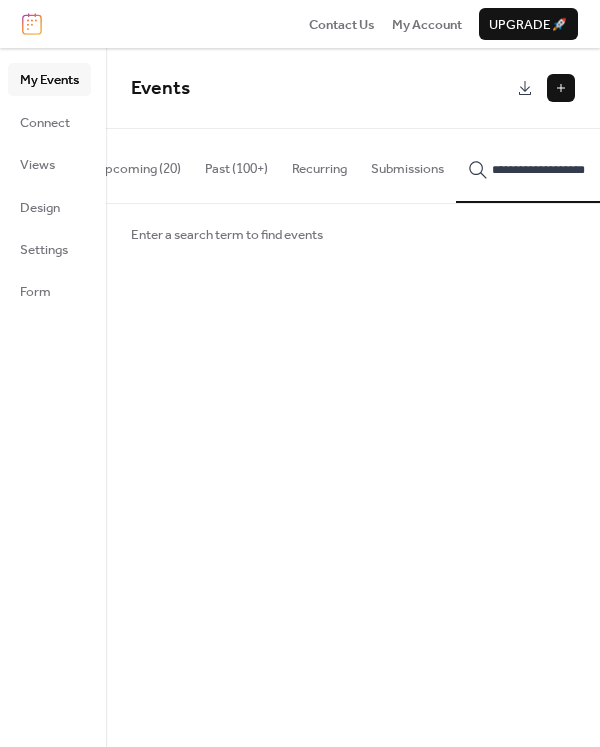 scroll, scrollTop: 0, scrollLeft: 48, axis: horizontal 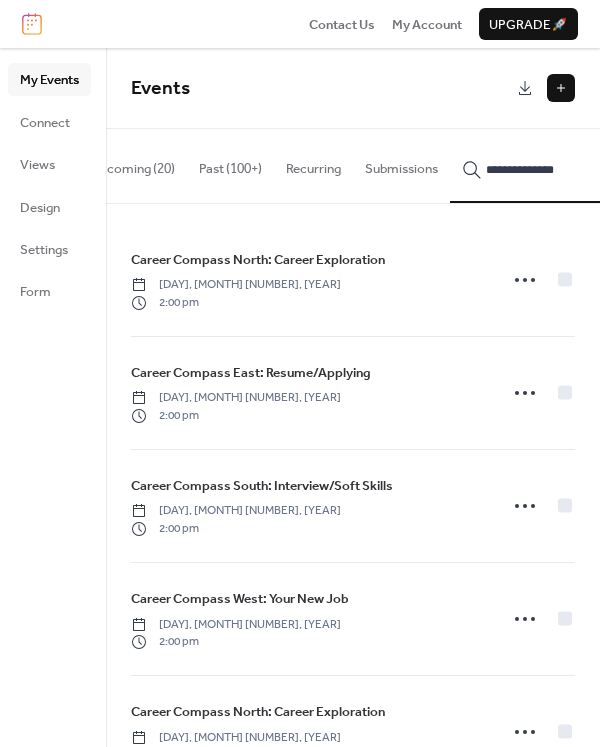 click on "**********" at bounding box center (534, 165) 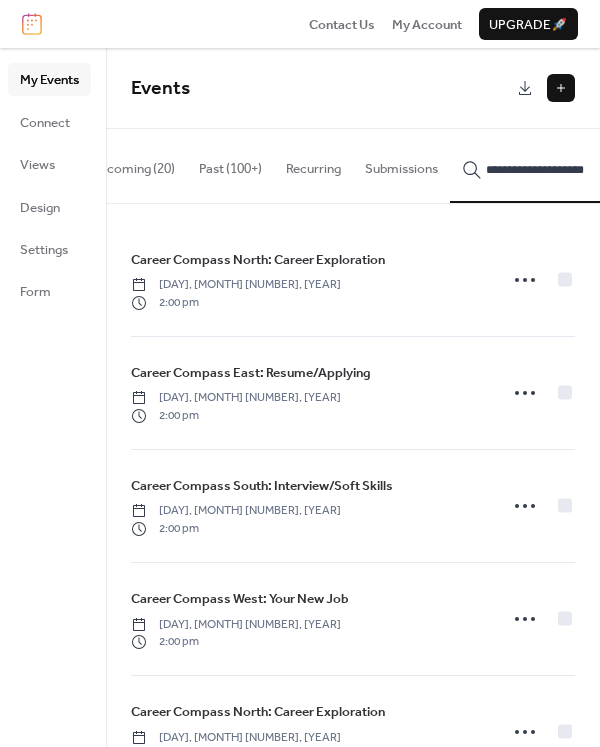 scroll, scrollTop: 0, scrollLeft: 54, axis: horizontal 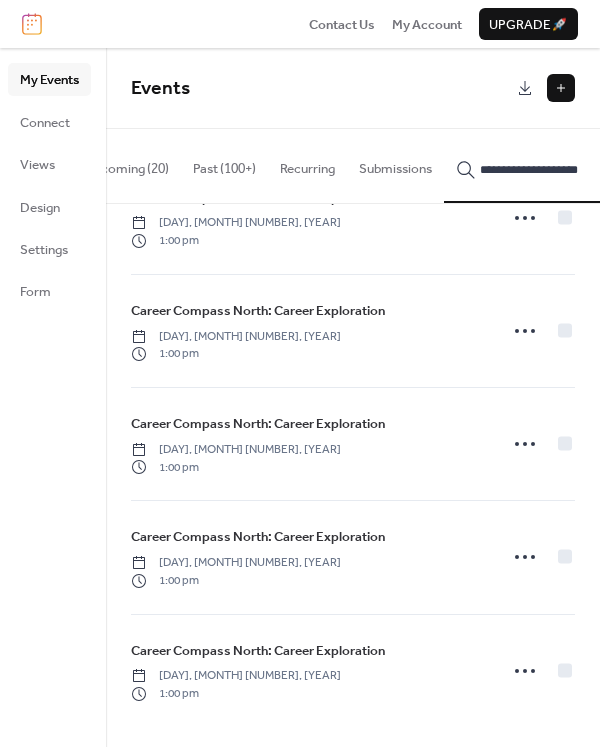 type on "**********" 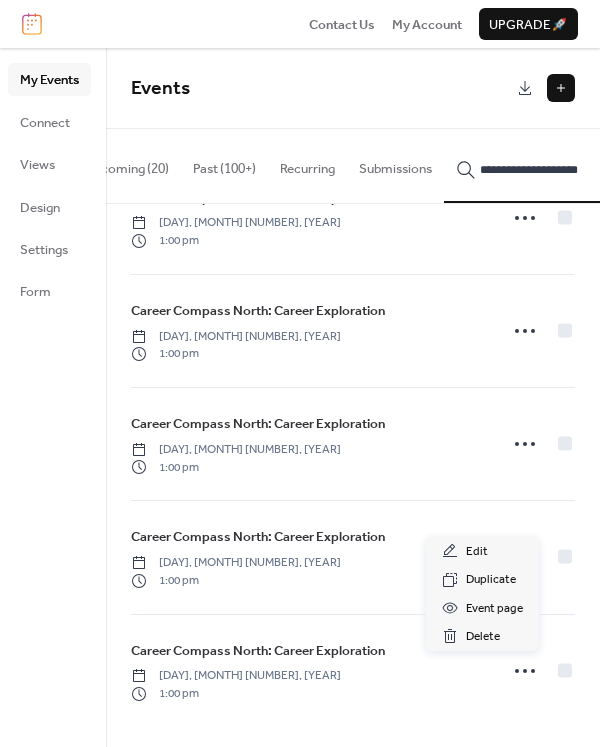 click 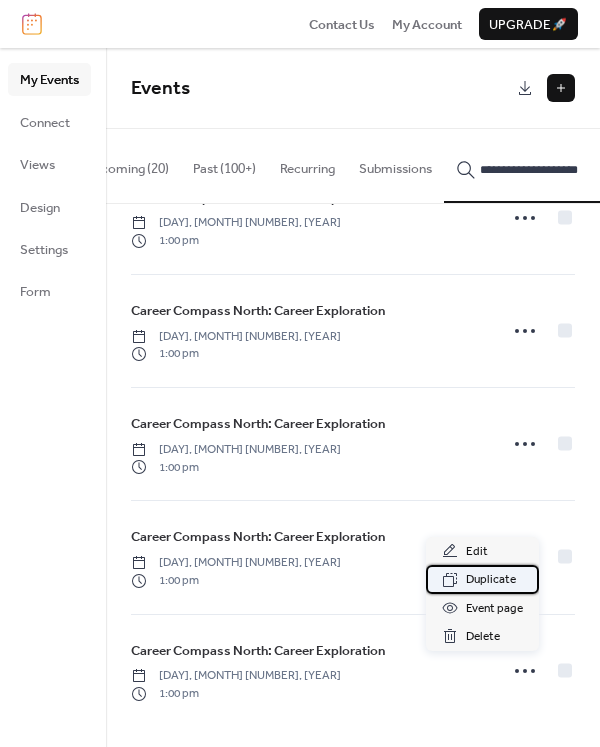 click on "Duplicate" at bounding box center (491, 580) 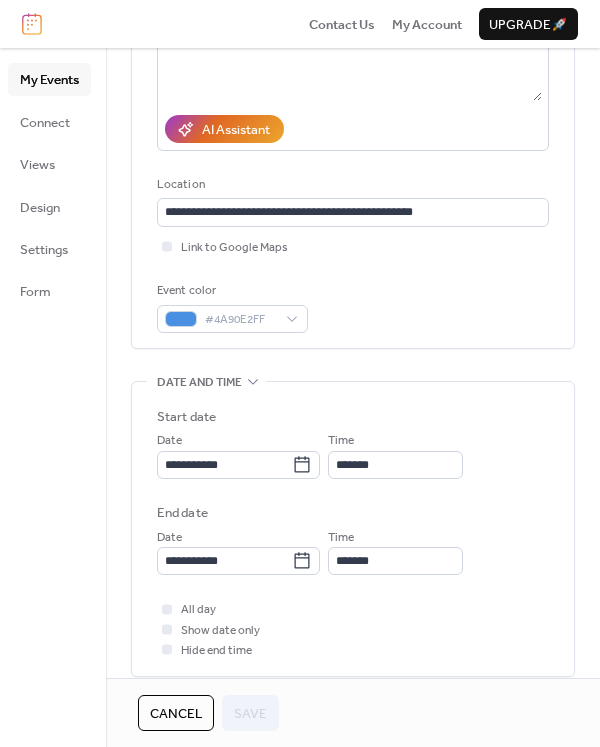 scroll, scrollTop: 400, scrollLeft: 0, axis: vertical 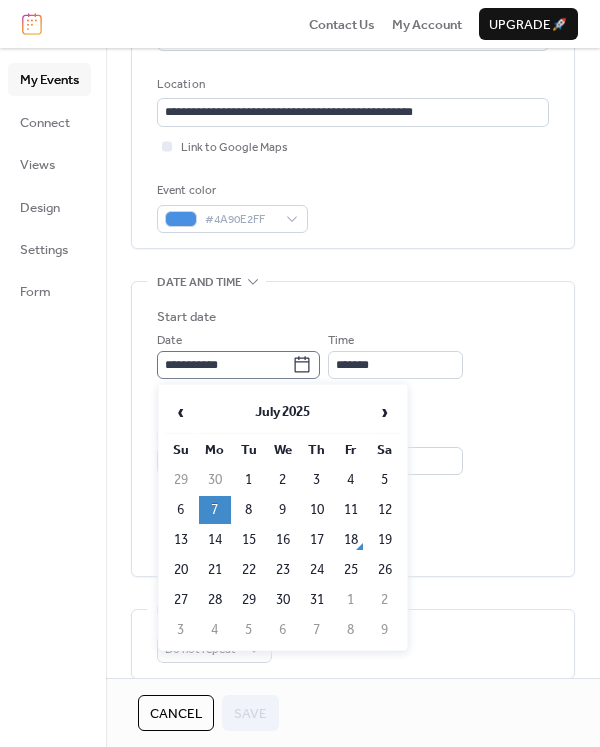 click 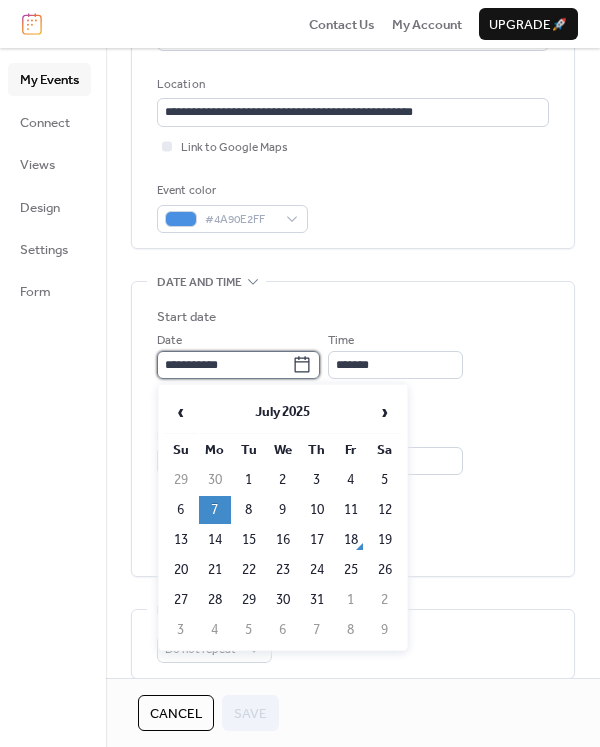 click on "**********" at bounding box center [224, 365] 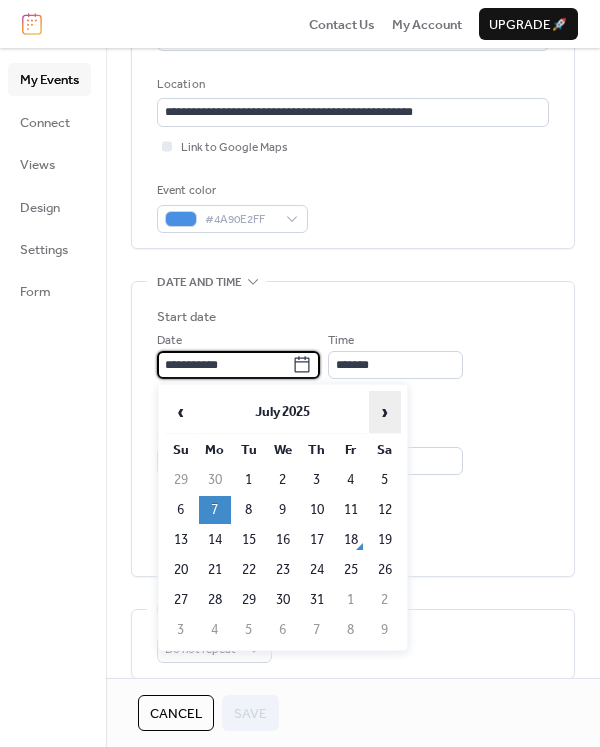 click on "›" at bounding box center [385, 412] 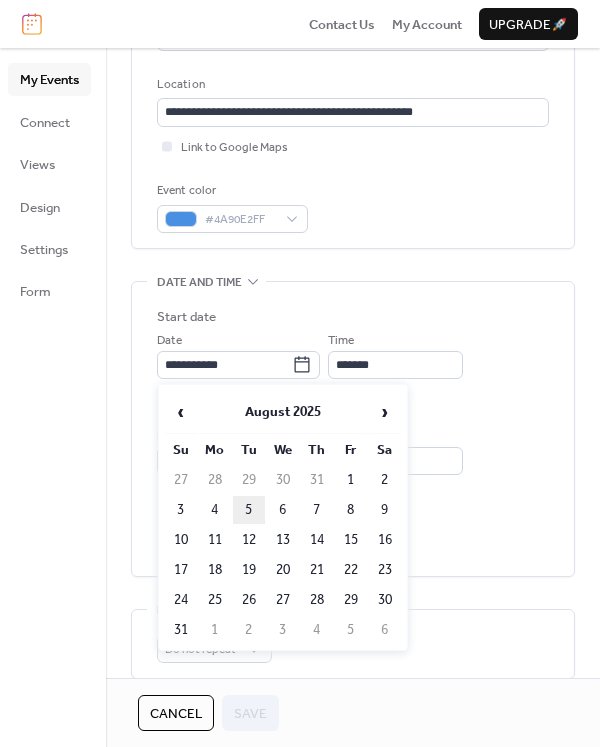click on "5" at bounding box center (249, 510) 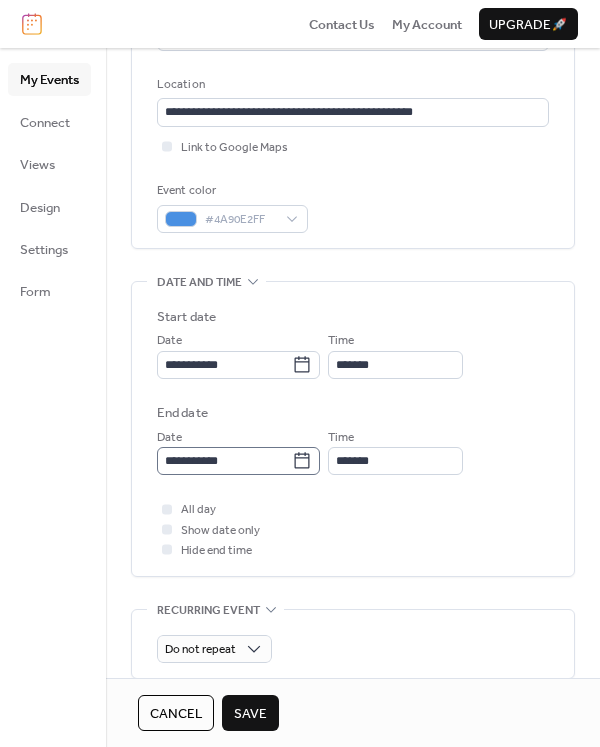 scroll, scrollTop: 1, scrollLeft: 0, axis: vertical 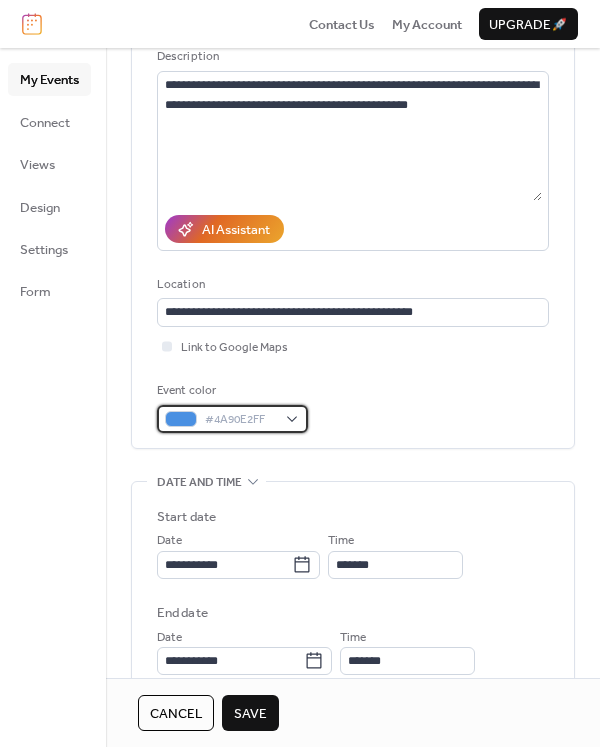 click on "#4A90E2FF" at bounding box center [232, 419] 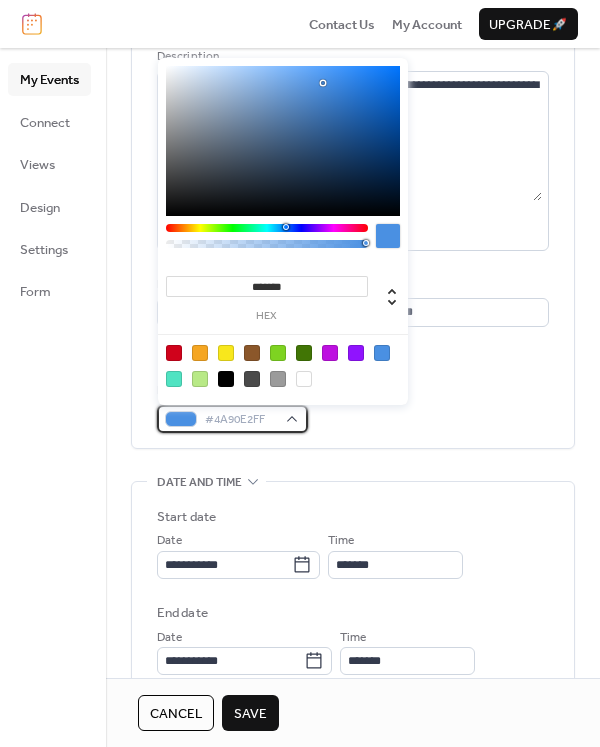 click on "#4A90E2FF" at bounding box center [232, 419] 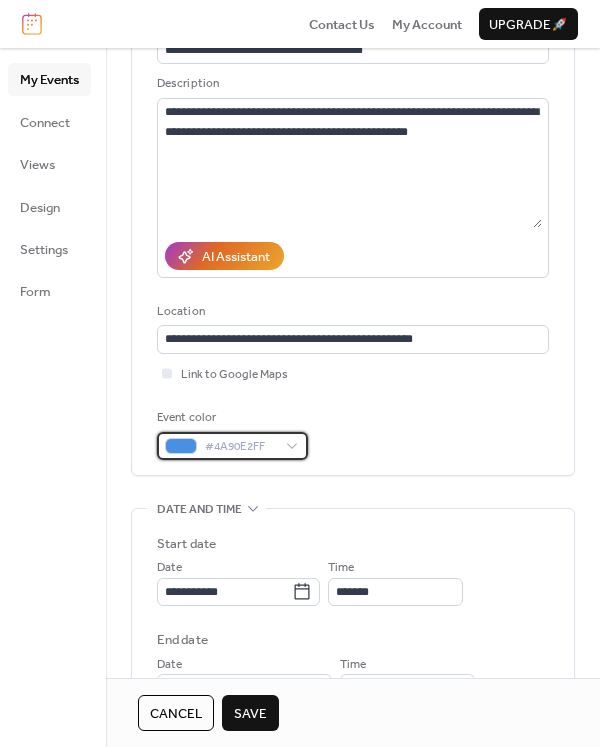 scroll, scrollTop: 273, scrollLeft: 0, axis: vertical 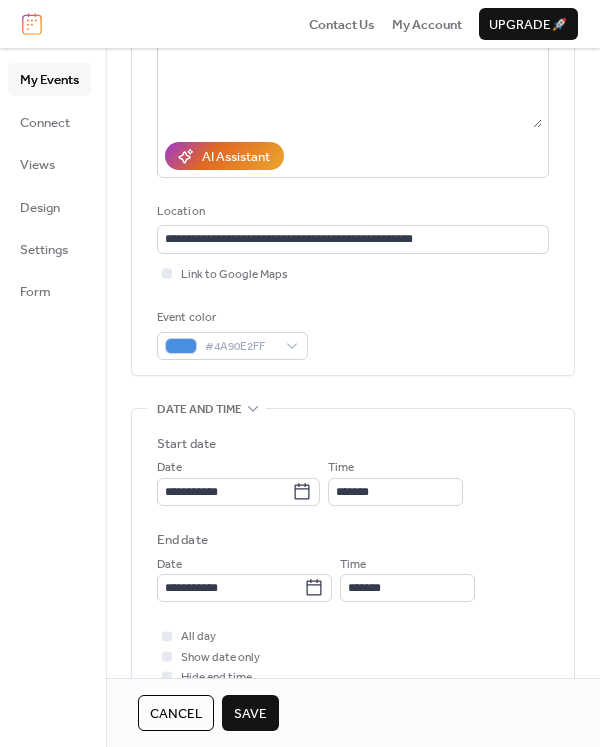click on "Save" at bounding box center (250, 714) 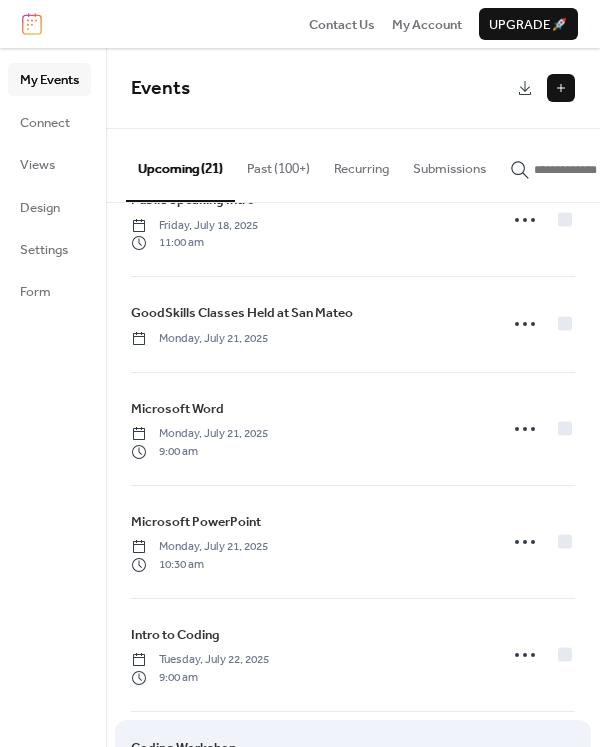 scroll, scrollTop: 0, scrollLeft: 0, axis: both 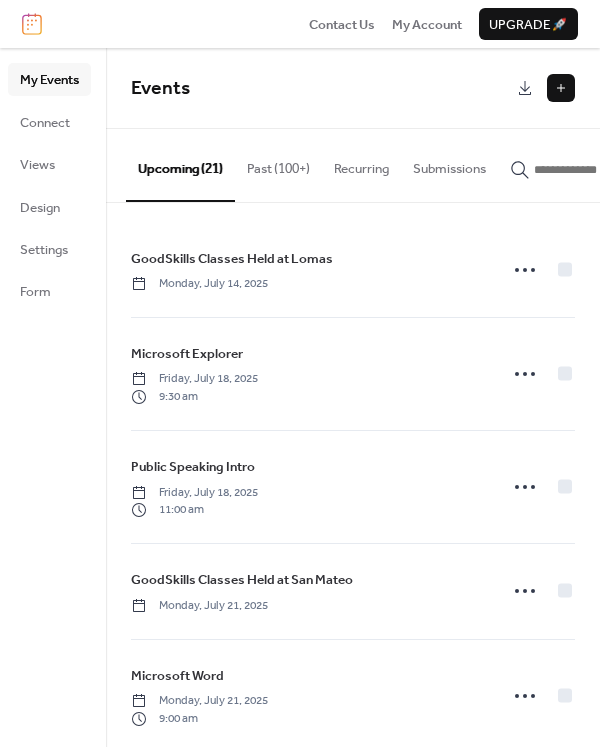 click at bounding box center (594, 170) 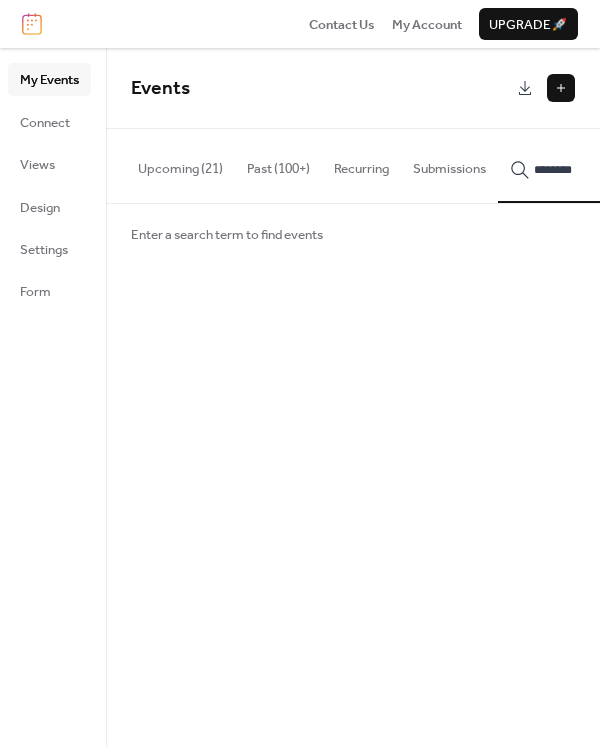click on "********" at bounding box center (582, 165) 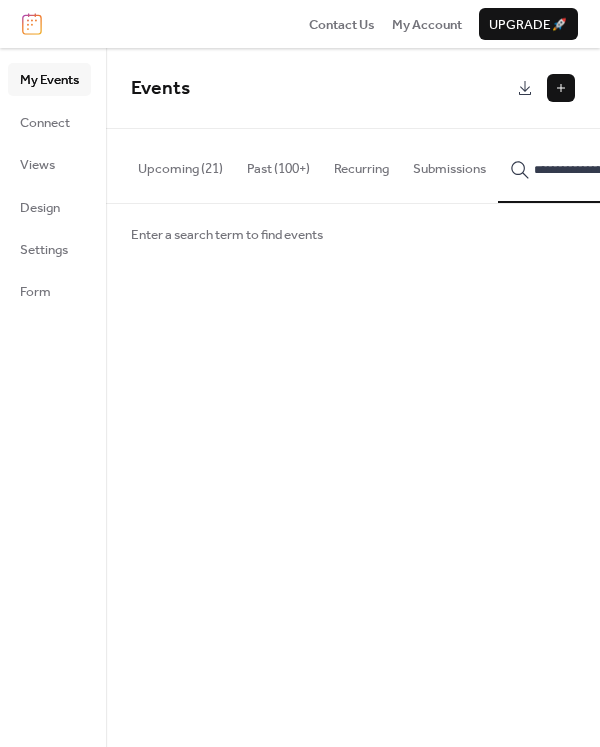 scroll, scrollTop: 0, scrollLeft: 26, axis: horizontal 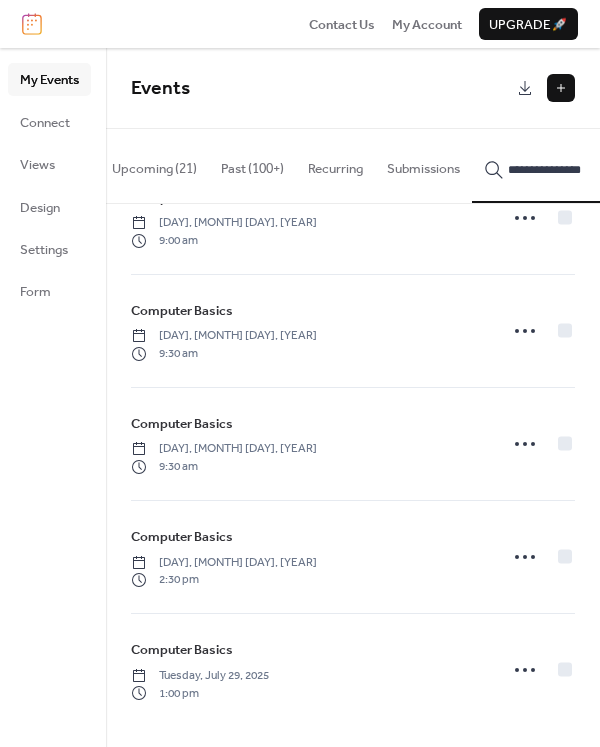 type on "**********" 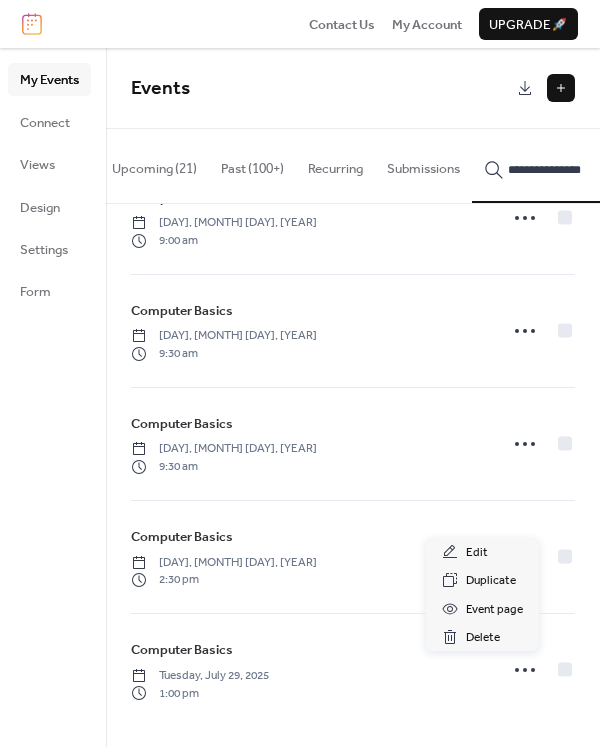 click 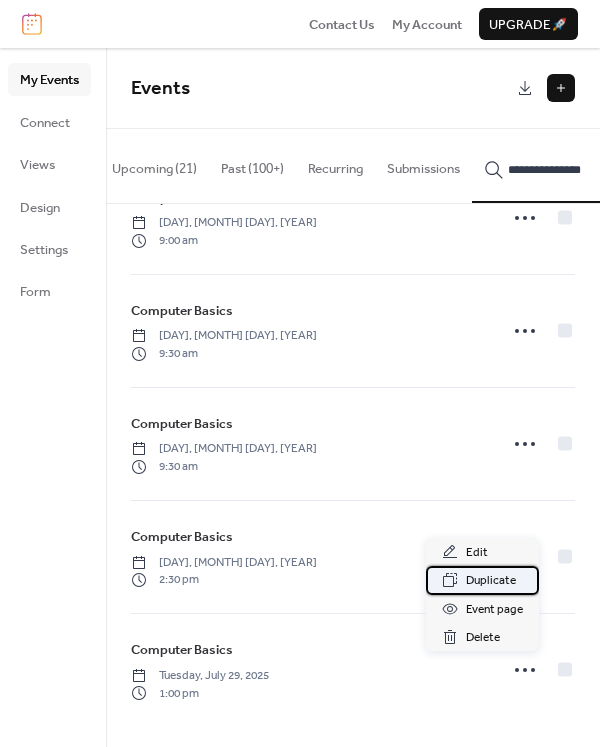 click on "Duplicate" at bounding box center (491, 581) 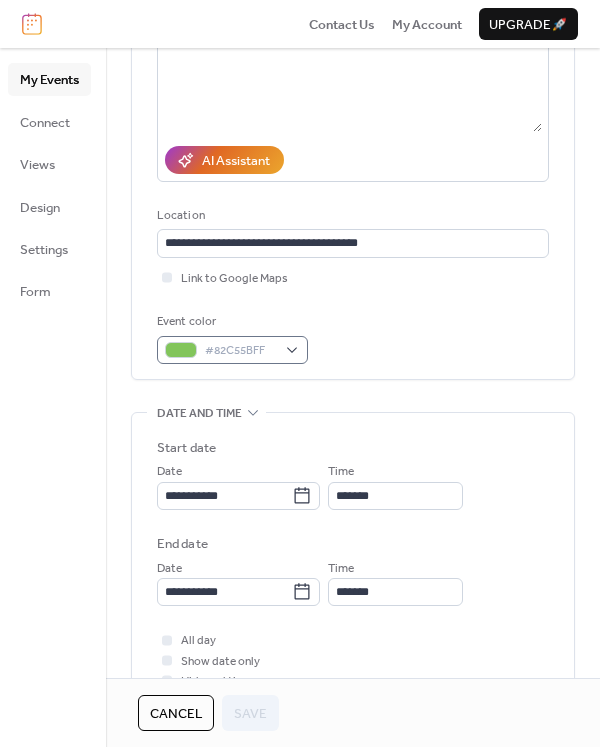 scroll, scrollTop: 300, scrollLeft: 0, axis: vertical 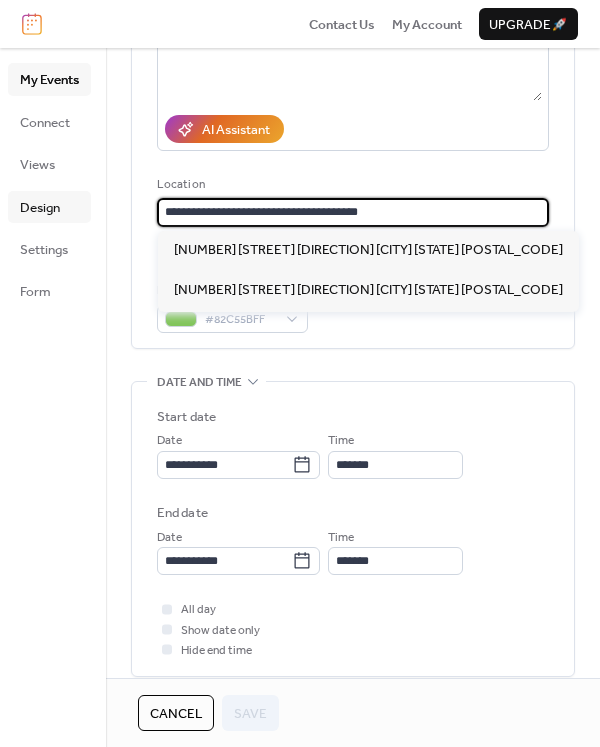 drag, startPoint x: 406, startPoint y: 215, endPoint x: 29, endPoint y: 200, distance: 377.29828 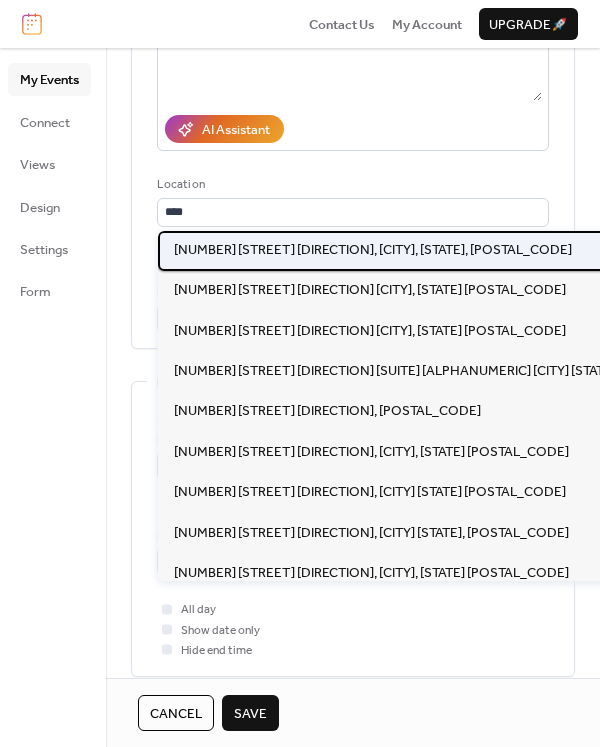 click on "[NUMBER] [STREET] [CITY] [STATE], [POSTAL_CODE]" at bounding box center (373, 250) 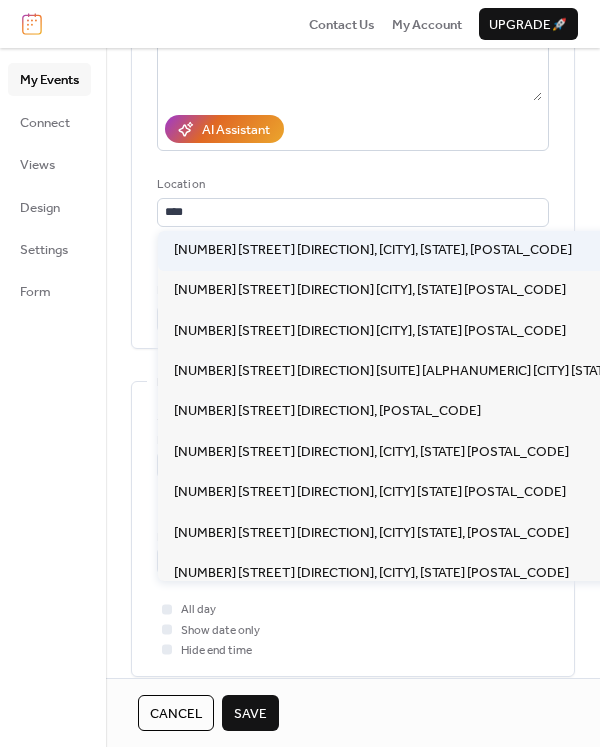 type on "**********" 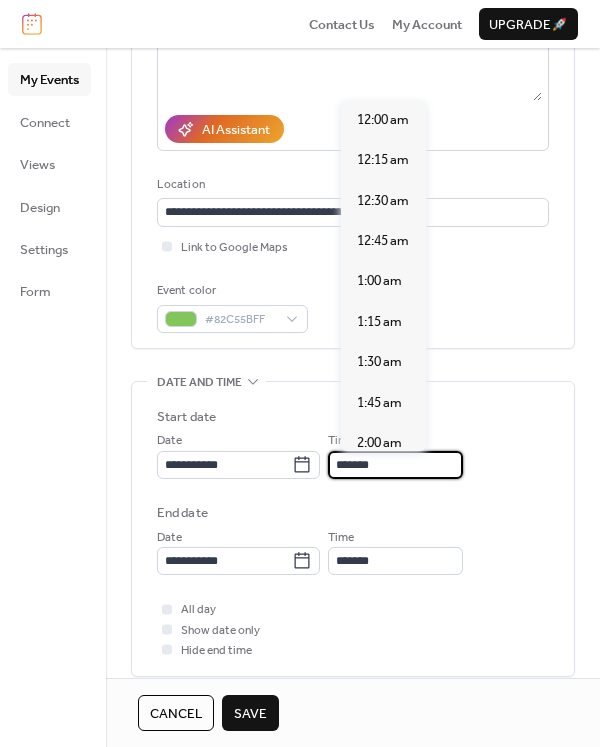 scroll, scrollTop: 2101, scrollLeft: 0, axis: vertical 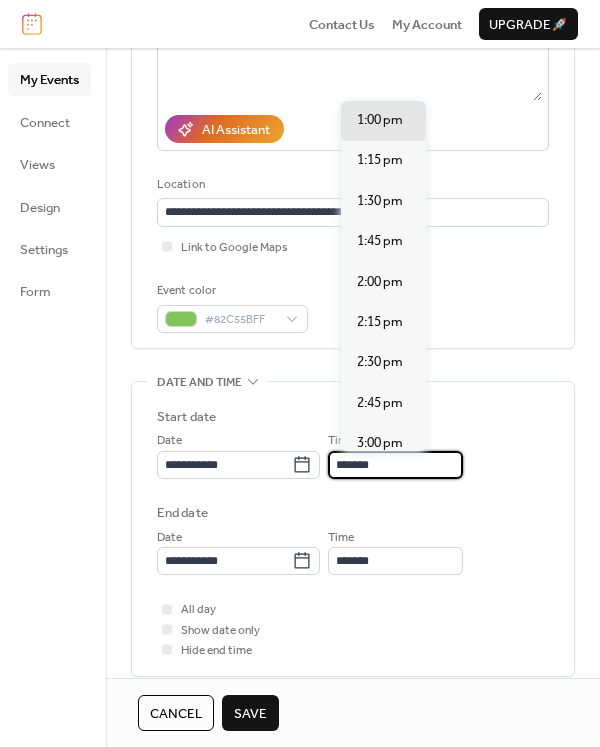 drag, startPoint x: 368, startPoint y: 461, endPoint x: 347, endPoint y: 460, distance: 21.023796 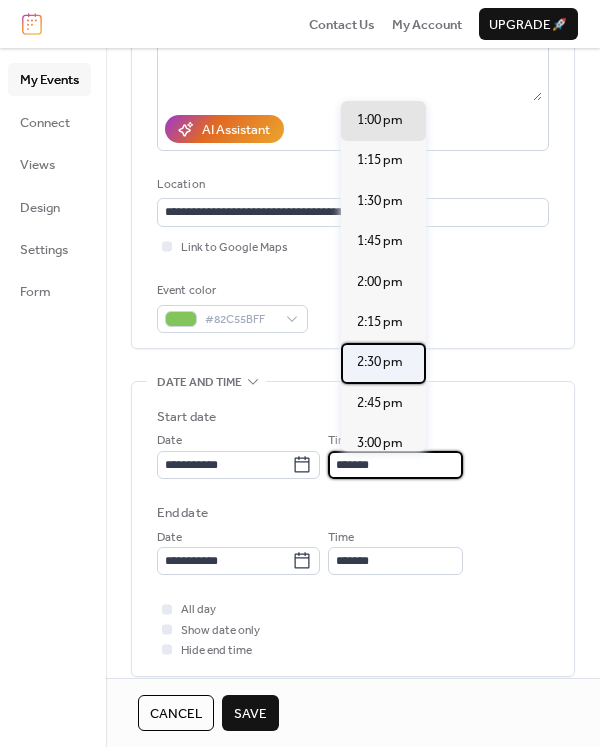 click on "2:30 pm" at bounding box center (380, 362) 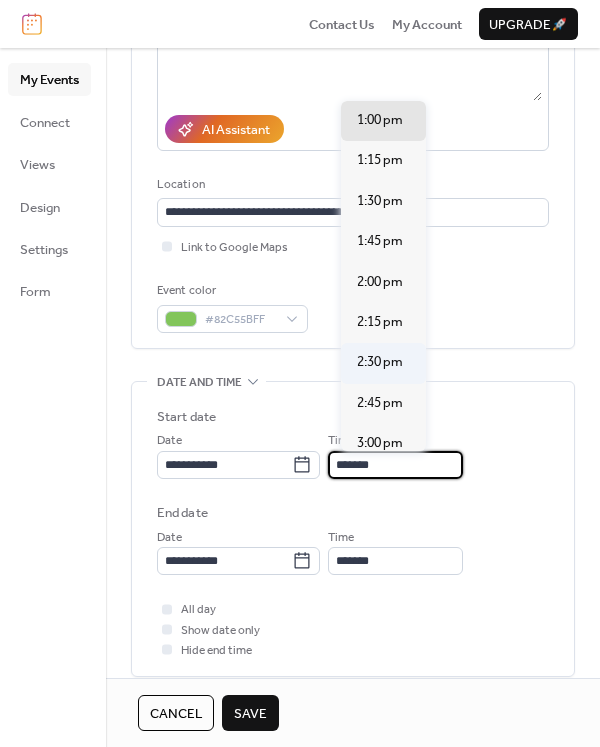 type on "*******" 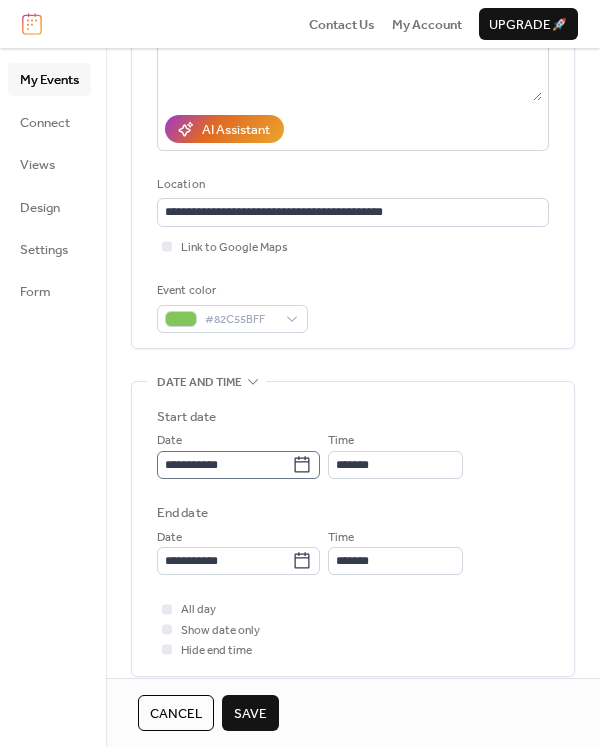 click 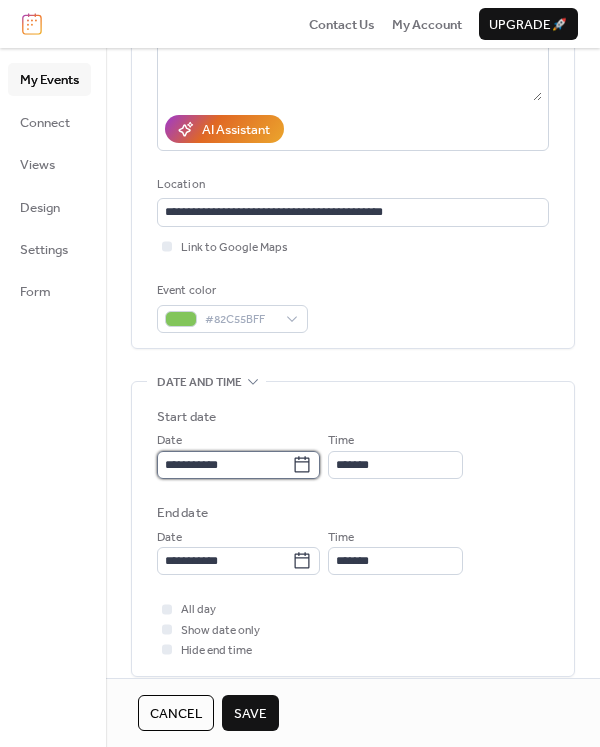 click on "**********" at bounding box center (224, 465) 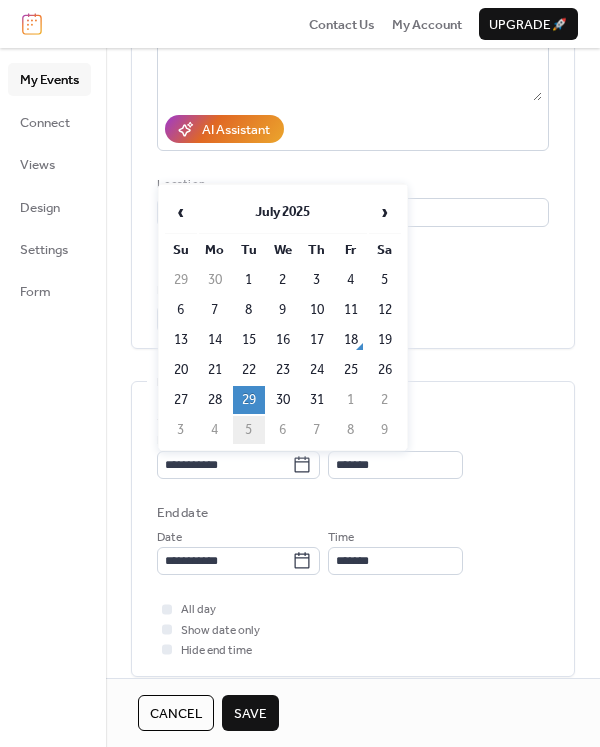 click on "5" at bounding box center [249, 430] 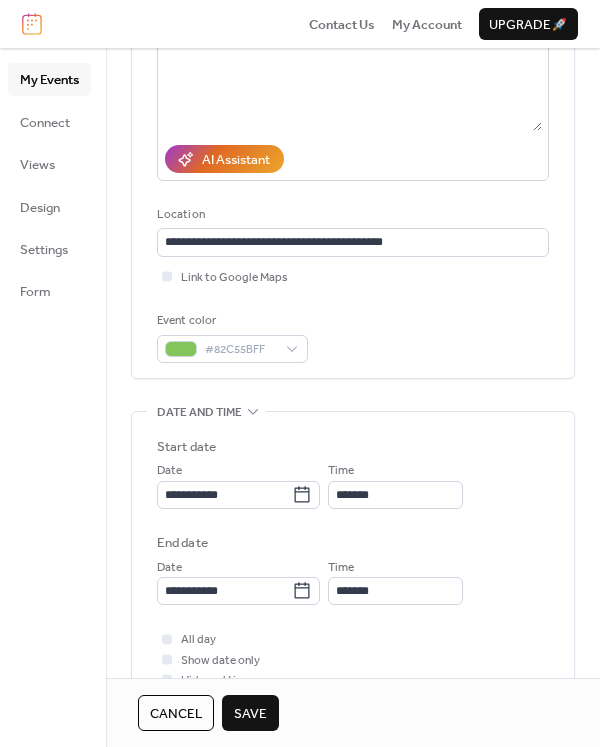scroll, scrollTop: 300, scrollLeft: 0, axis: vertical 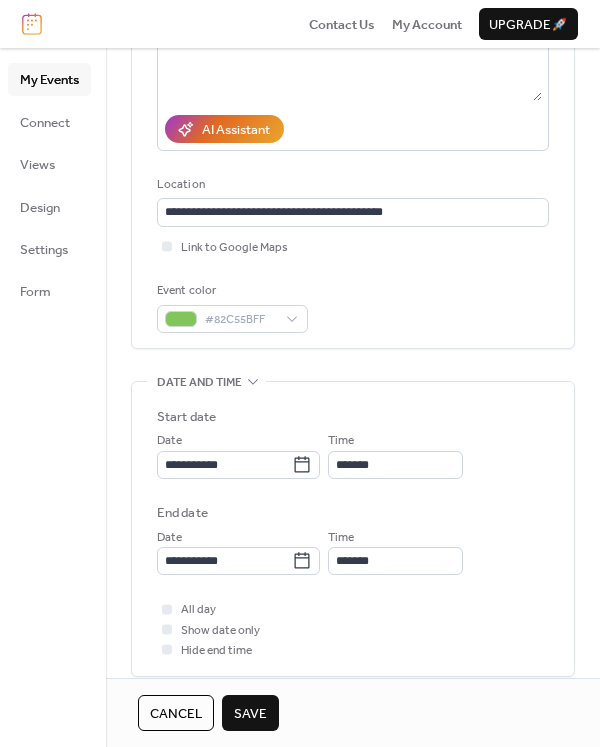 click on "Save" at bounding box center [250, 713] 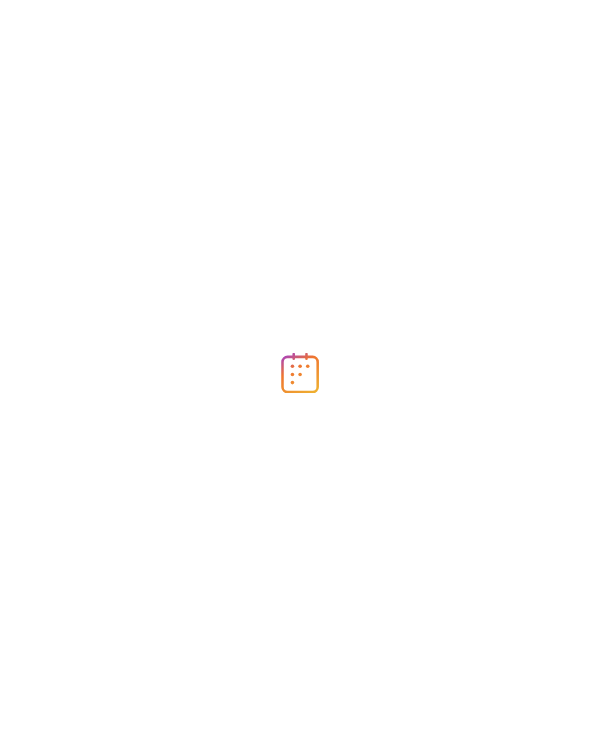 scroll, scrollTop: 0, scrollLeft: 0, axis: both 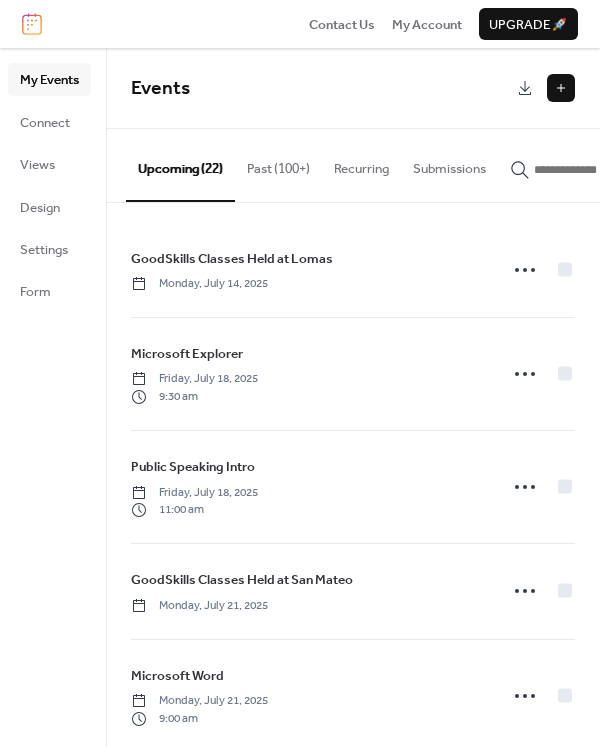 click at bounding box center (594, 170) 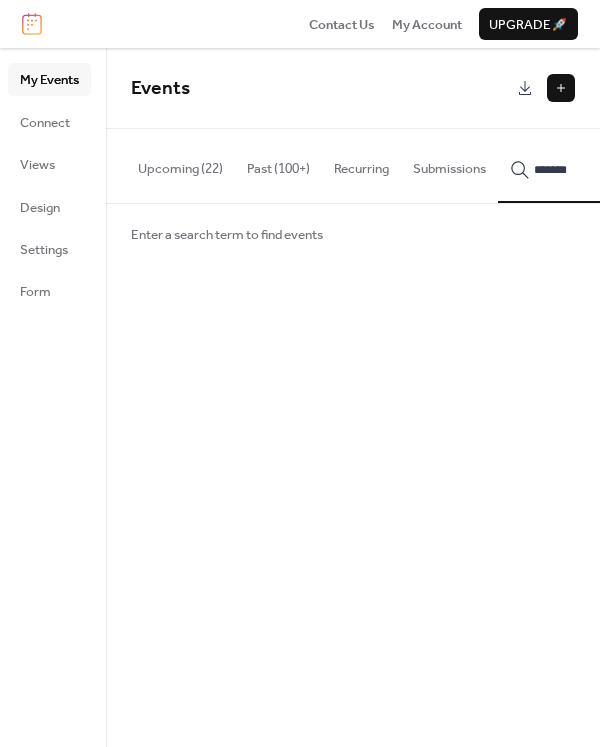 click on "******" at bounding box center (582, 165) 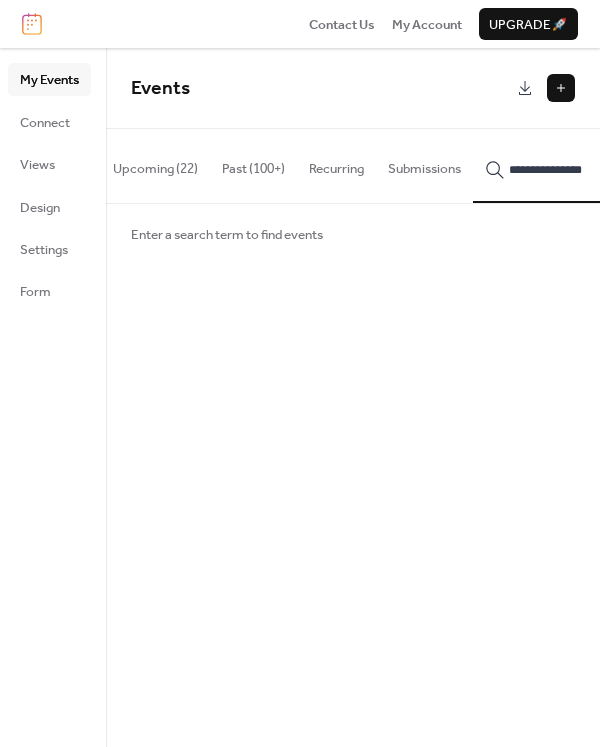 click on "**********" at bounding box center [557, 165] 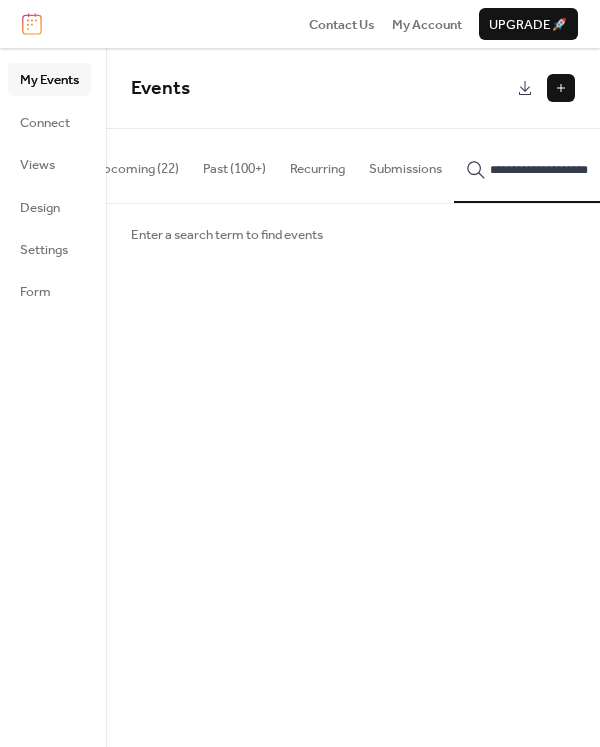 scroll, scrollTop: 0, scrollLeft: 55, axis: horizontal 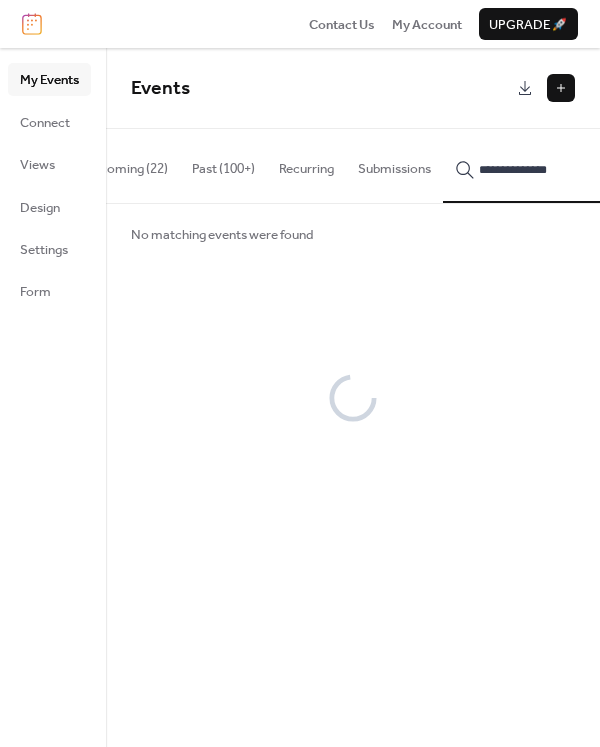 click on "**********" at bounding box center (527, 165) 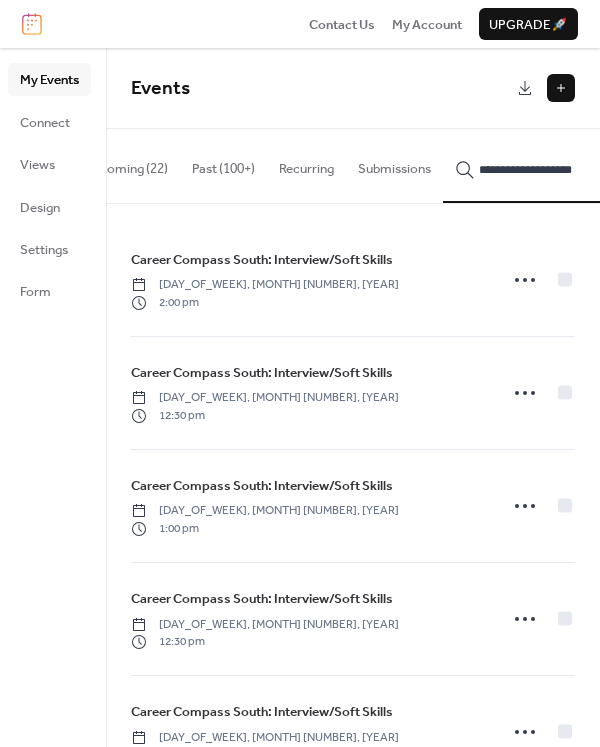 click on "**********" at bounding box center (539, 170) 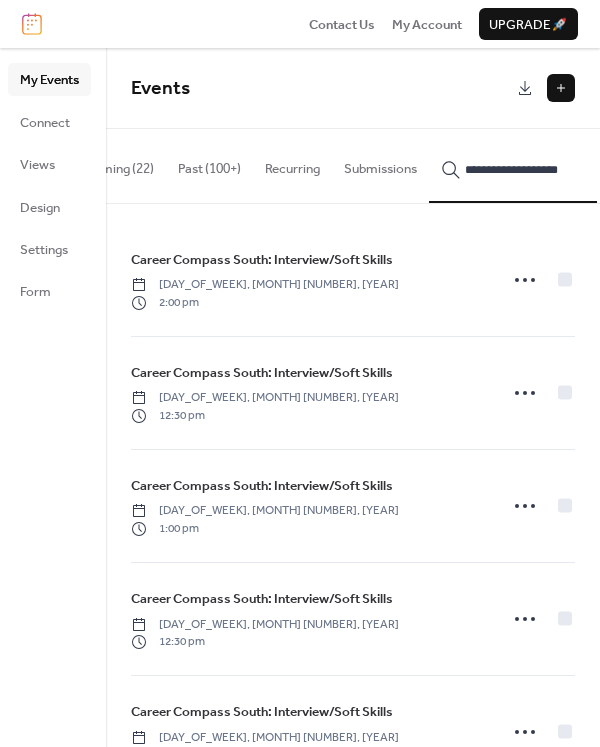 drag, startPoint x: 595, startPoint y: 169, endPoint x: 454, endPoint y: 170, distance: 141.00354 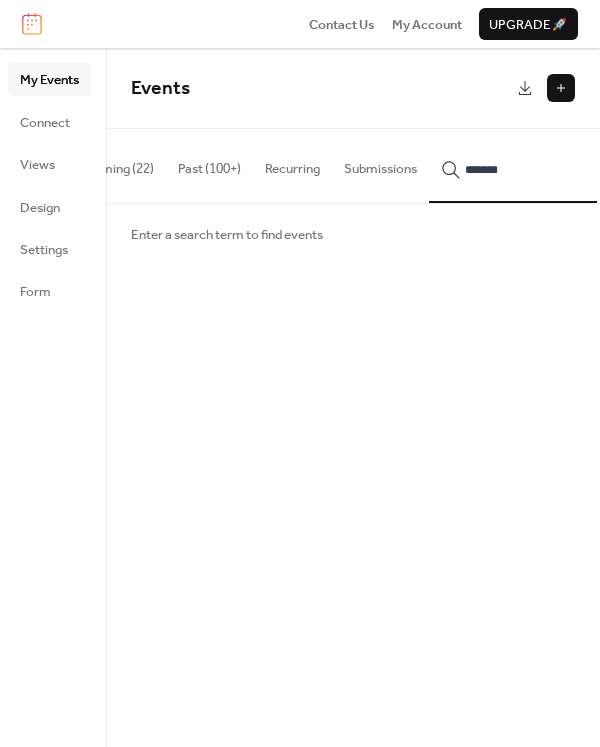 click on "******" at bounding box center [513, 165] 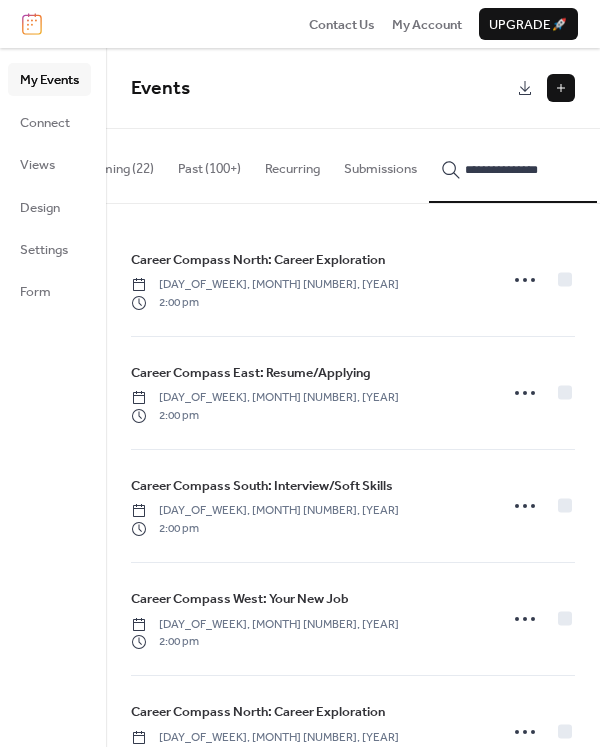 click on "**********" at bounding box center [513, 165] 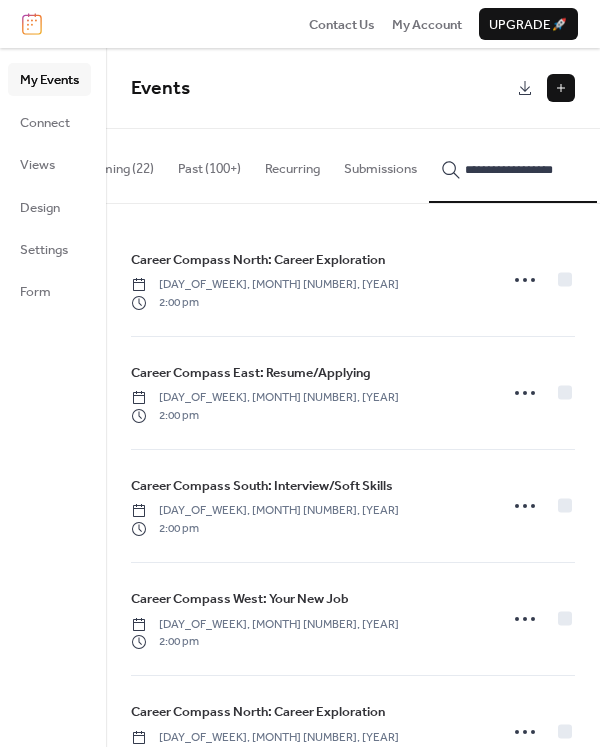 type on "**********" 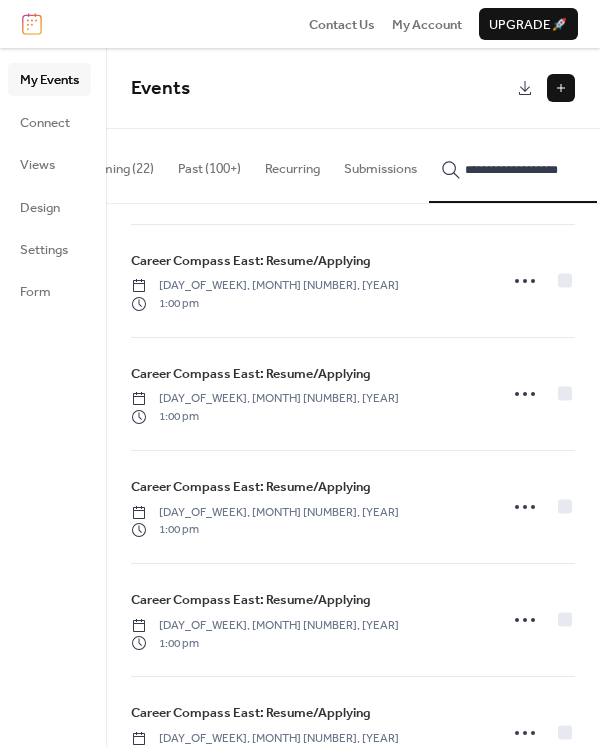 scroll, scrollTop: 5611, scrollLeft: 0, axis: vertical 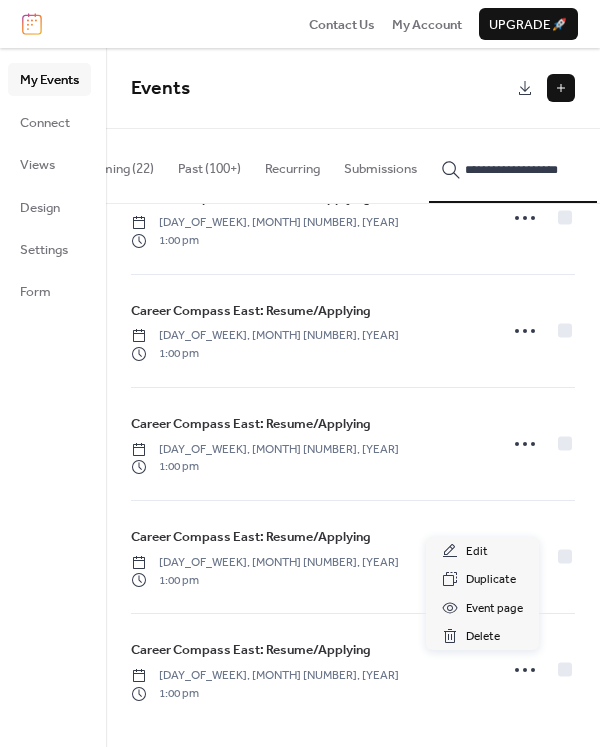 click 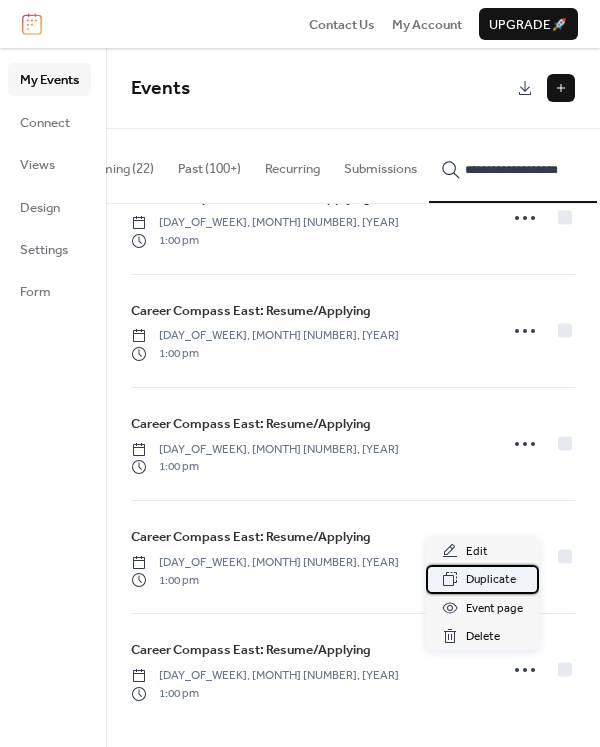 click on "Duplicate" at bounding box center (491, 580) 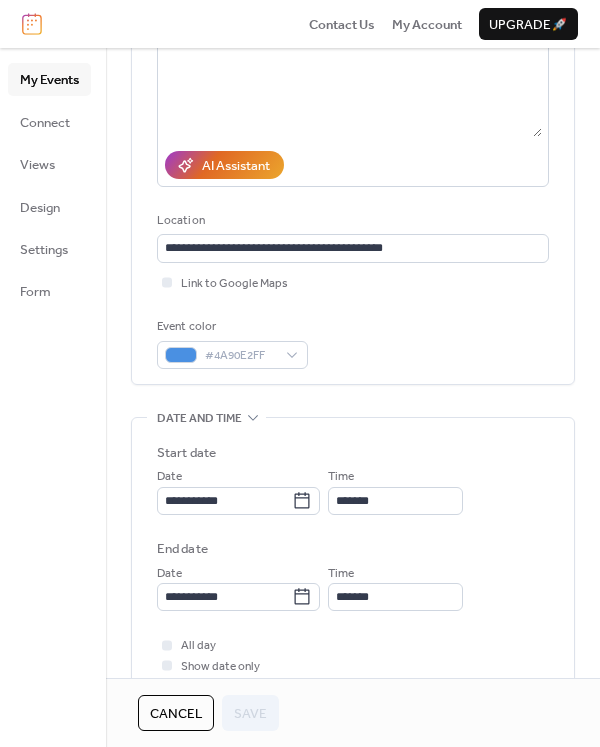 scroll, scrollTop: 300, scrollLeft: 0, axis: vertical 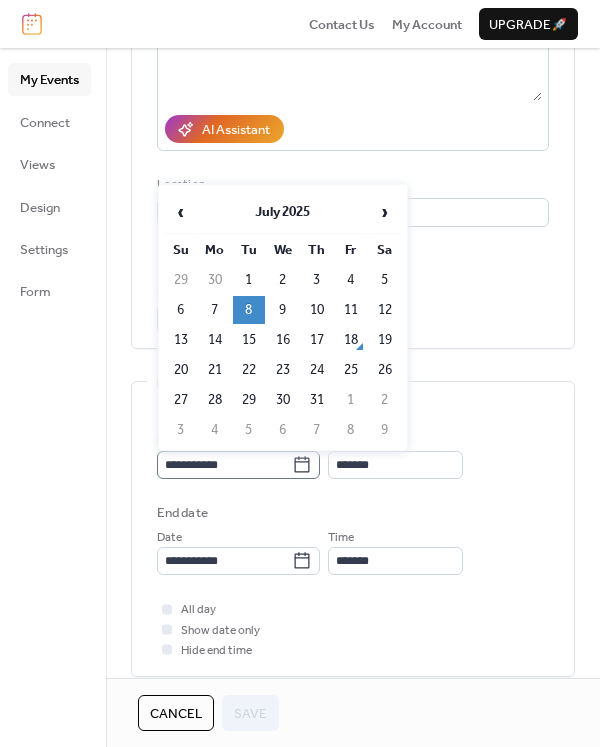 click 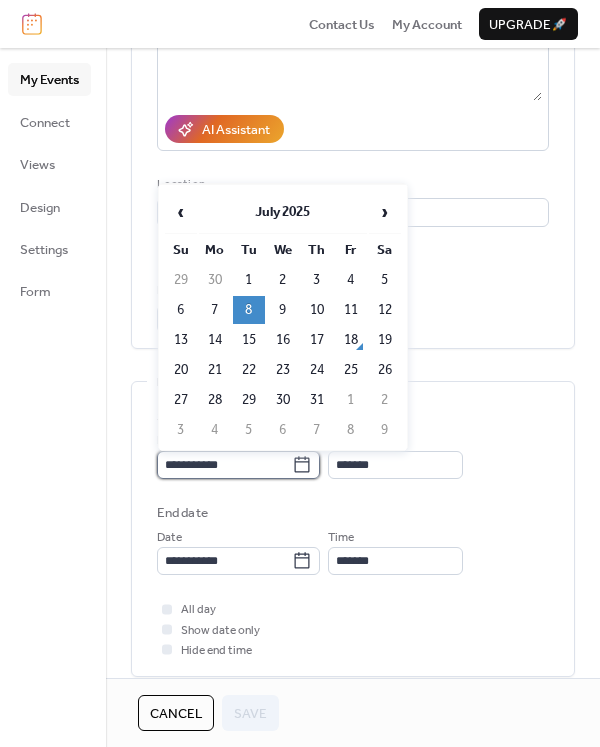 click on "**********" at bounding box center (224, 465) 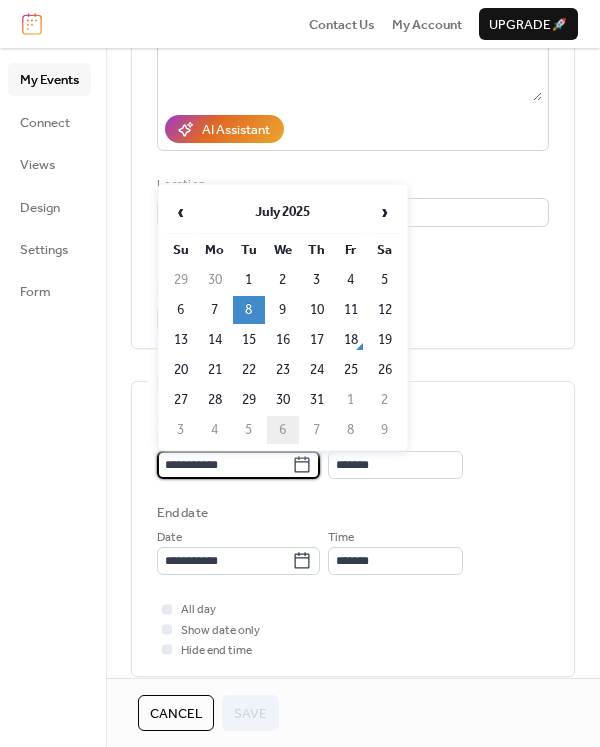 click on "6" at bounding box center (283, 430) 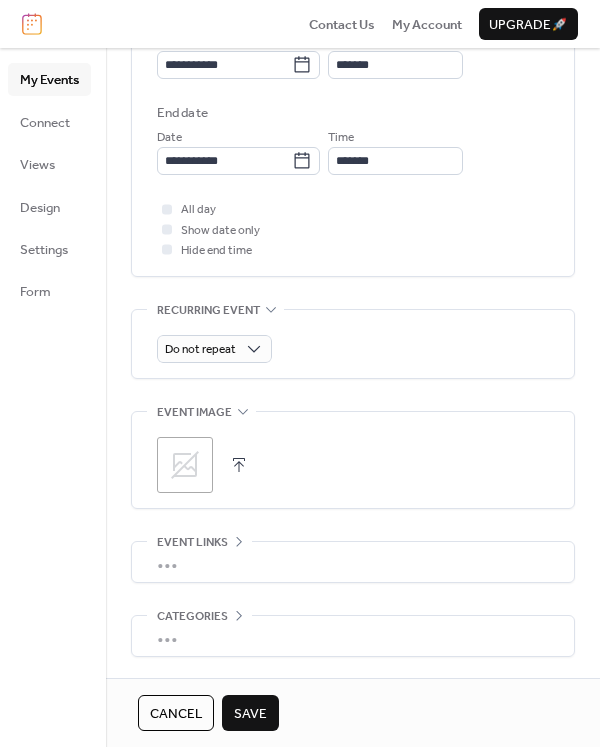 scroll, scrollTop: 773, scrollLeft: 0, axis: vertical 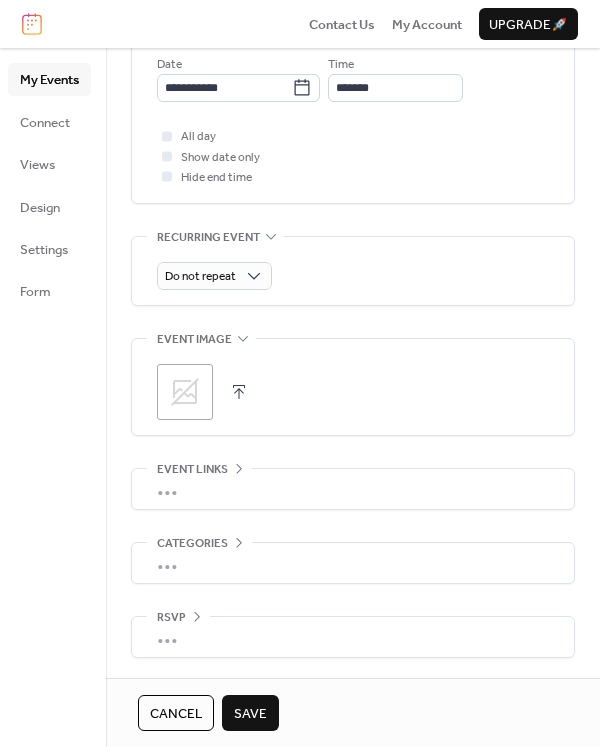 click on "•••" at bounding box center (353, 489) 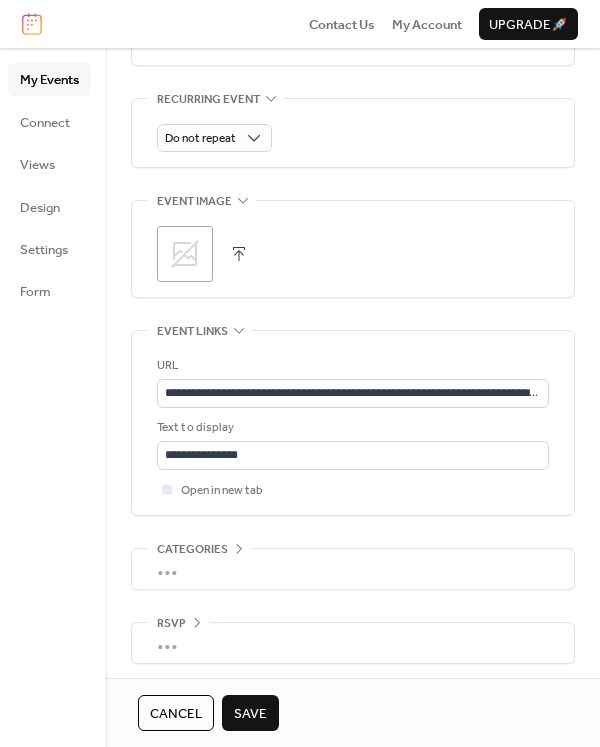 scroll, scrollTop: 917, scrollLeft: 0, axis: vertical 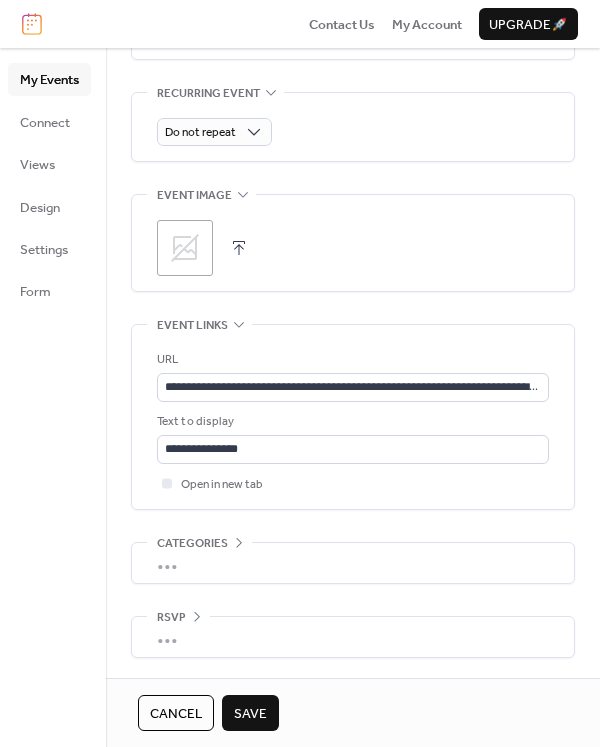 click on "•••" at bounding box center (353, 637) 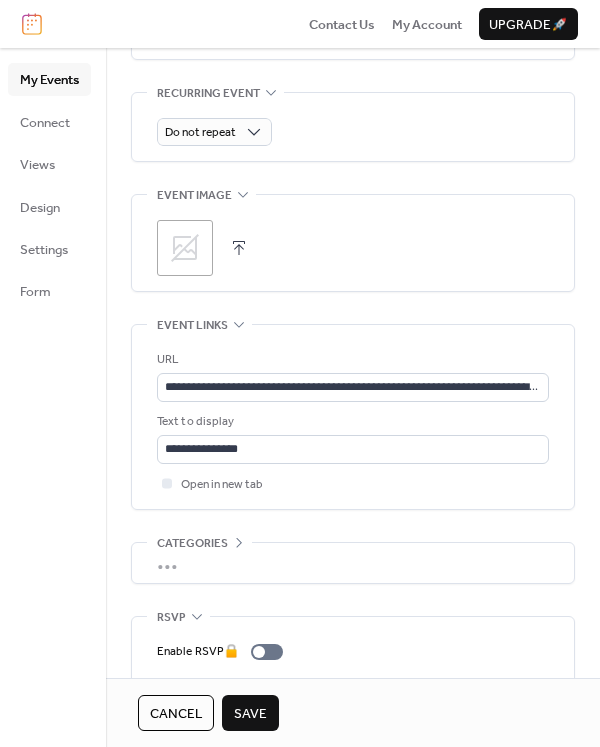 scroll, scrollTop: 982, scrollLeft: 0, axis: vertical 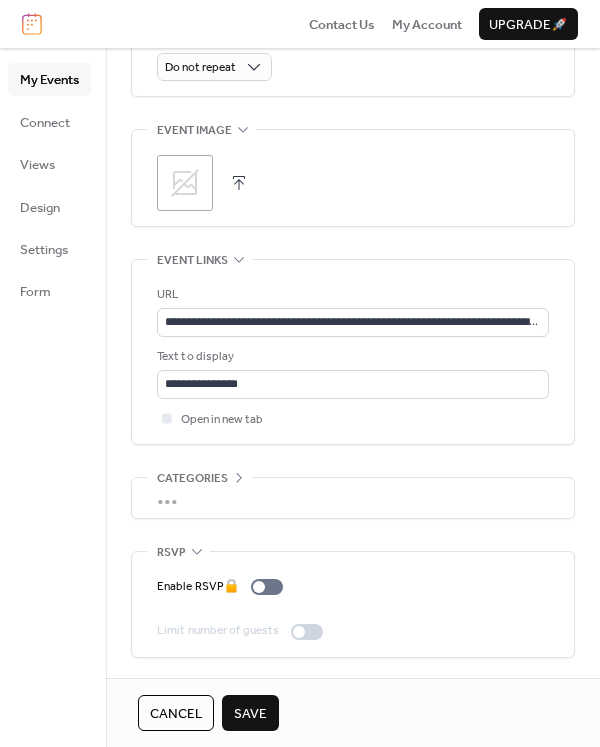 click 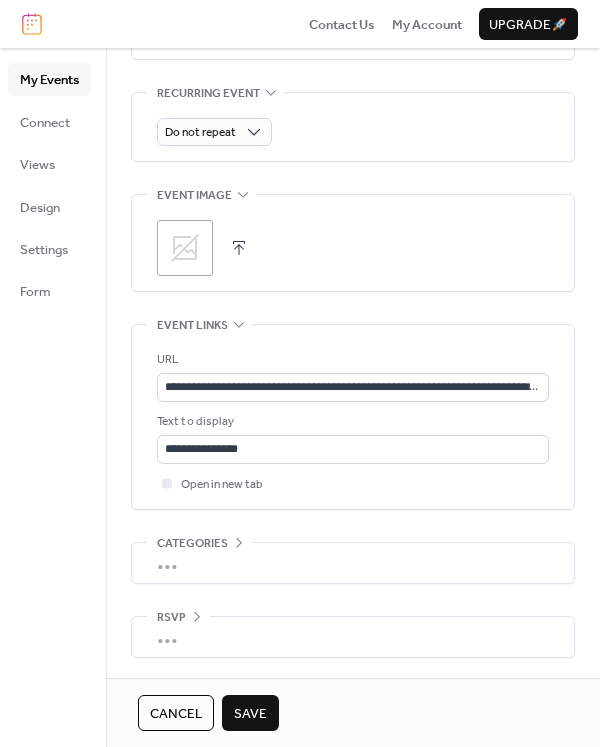 scroll, scrollTop: 918, scrollLeft: 0, axis: vertical 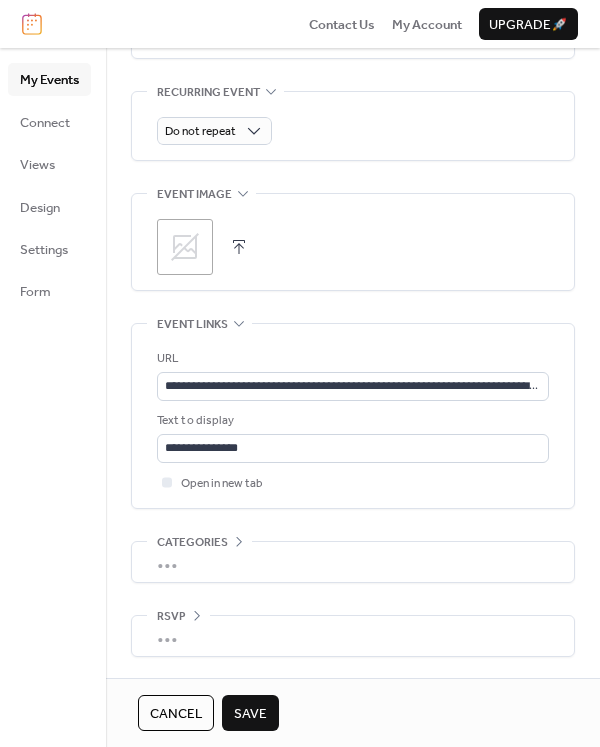 click on "Save" at bounding box center (250, 714) 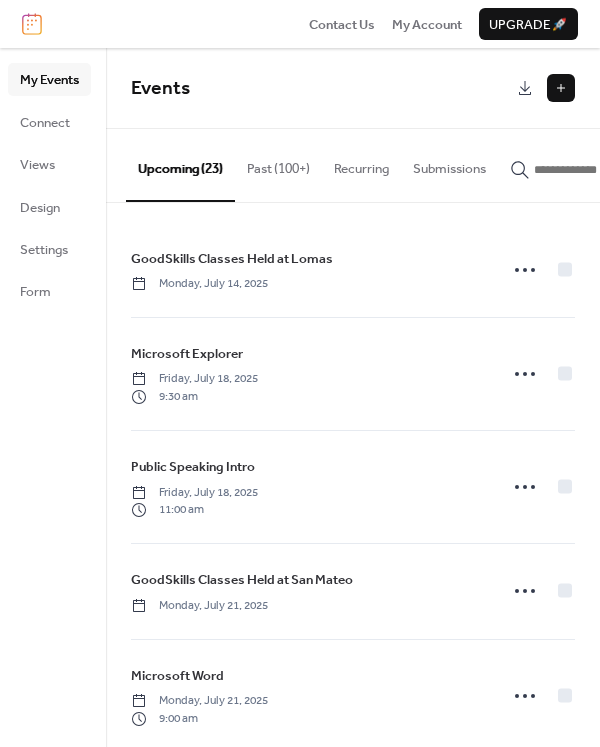 click at bounding box center [594, 170] 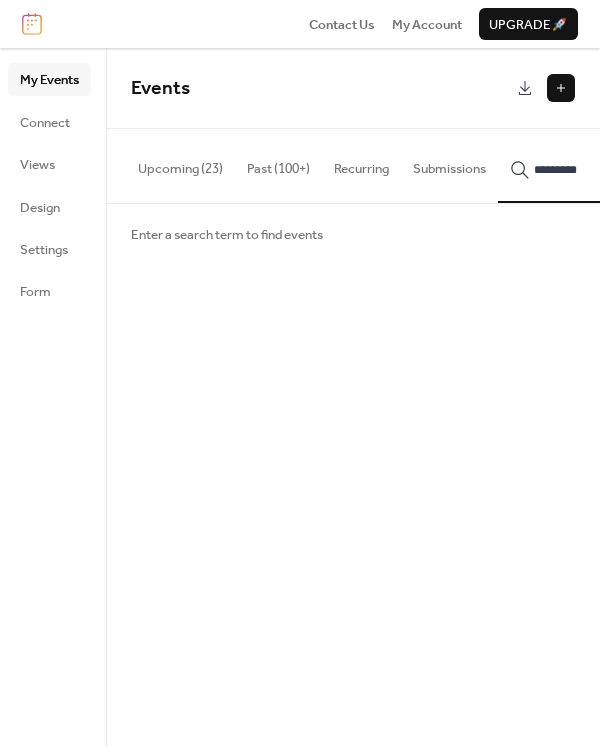 click on "********" at bounding box center (582, 165) 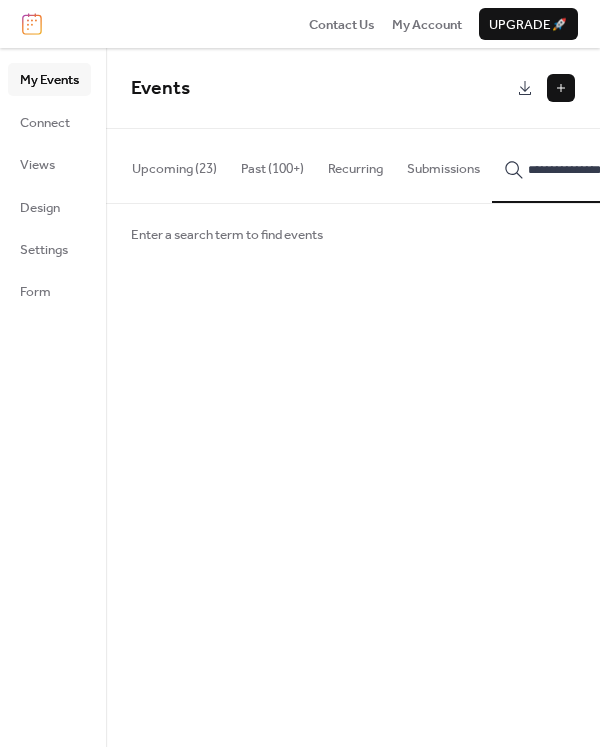scroll, scrollTop: 0, scrollLeft: 17, axis: horizontal 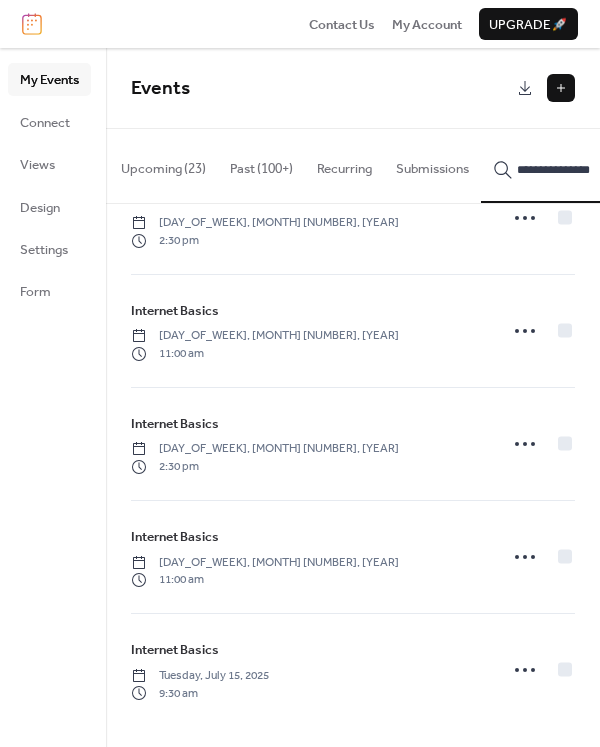 type on "**********" 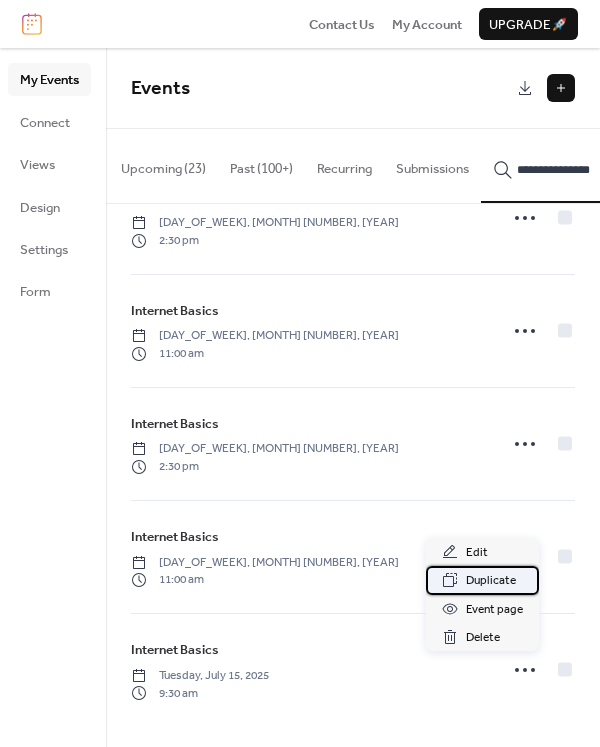 click on "Duplicate" at bounding box center (491, 581) 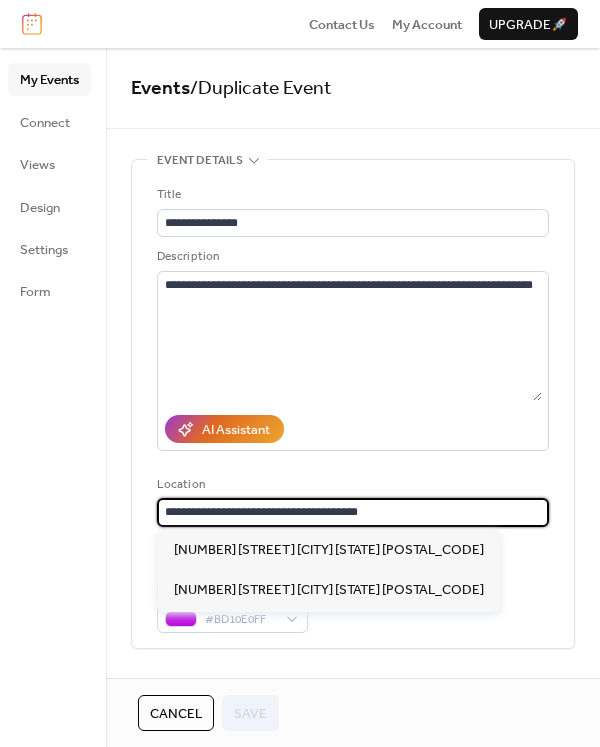 drag, startPoint x: 409, startPoint y: 517, endPoint x: 123, endPoint y: 508, distance: 286.14157 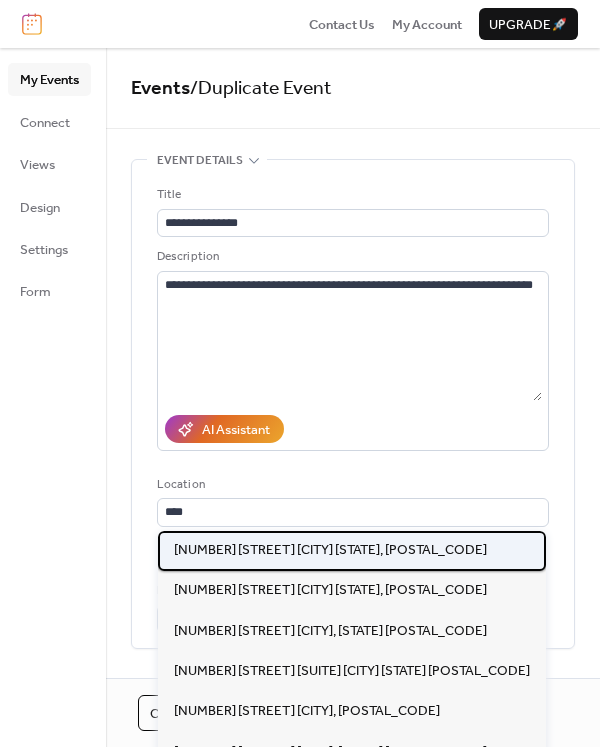 click on "5000 San Mateo Blvd Ne Albuquerque NM, 87109" at bounding box center (330, 550) 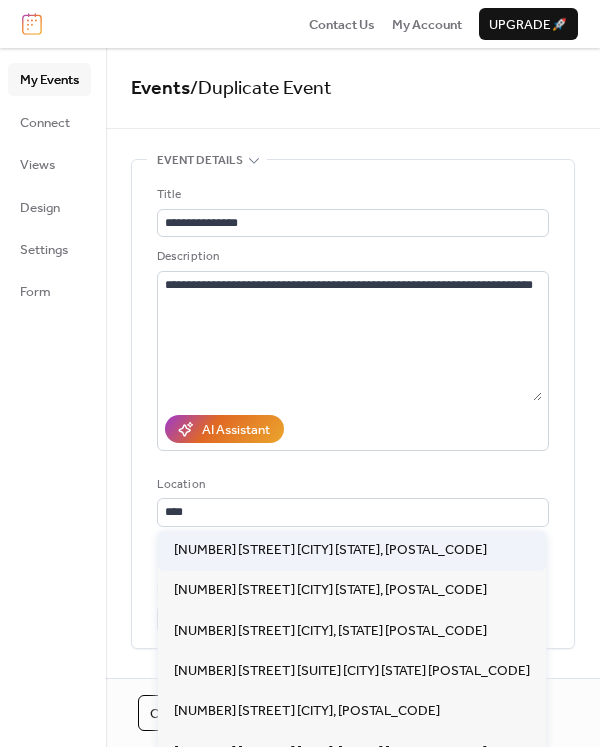 type on "**********" 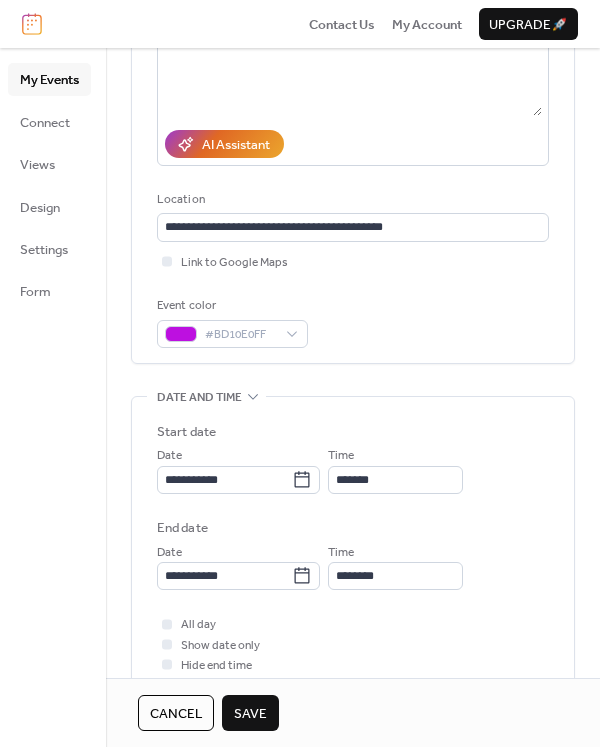 scroll, scrollTop: 300, scrollLeft: 0, axis: vertical 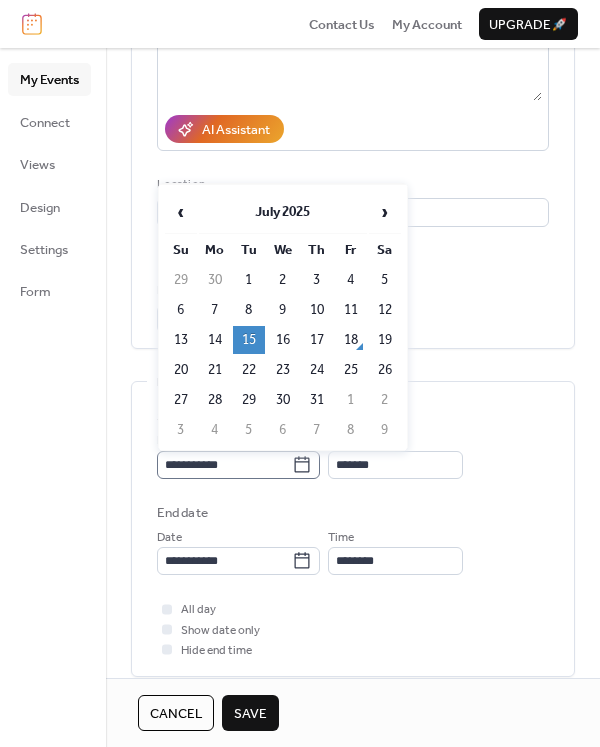 click 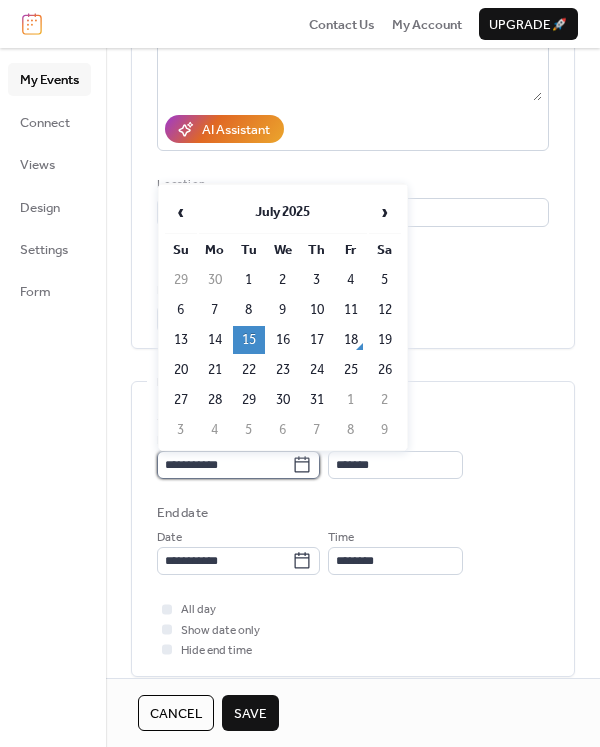 click on "**********" at bounding box center (224, 465) 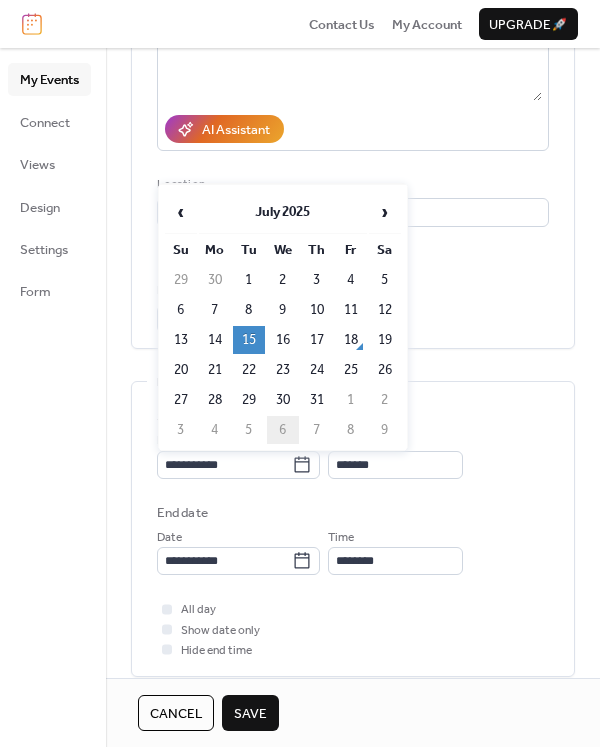 click on "6" at bounding box center (283, 430) 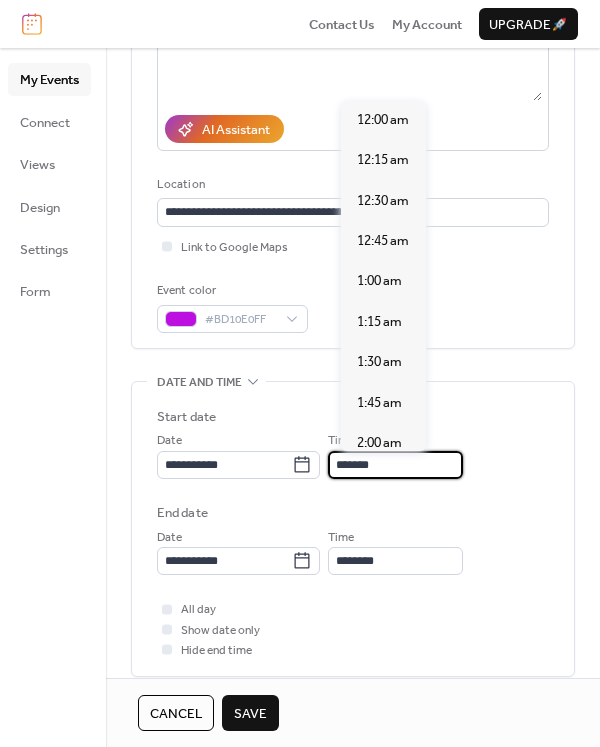 scroll, scrollTop: 1535, scrollLeft: 0, axis: vertical 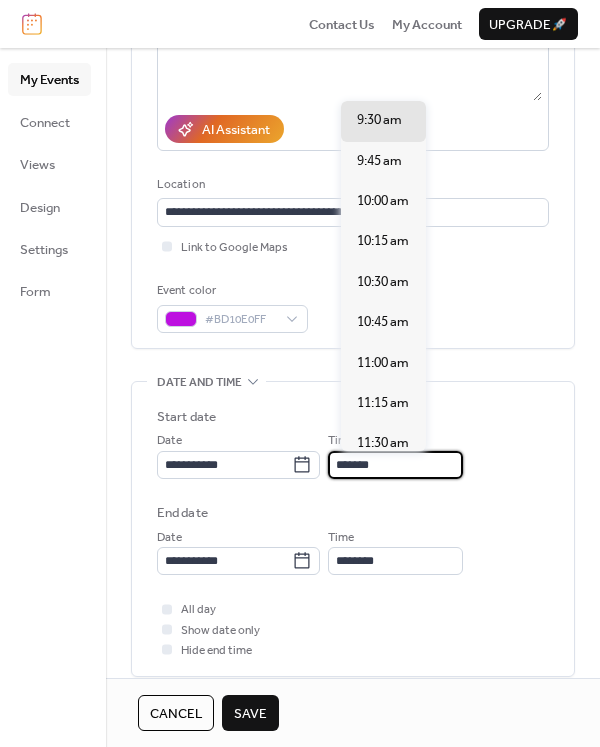 drag, startPoint x: 396, startPoint y: 470, endPoint x: 340, endPoint y: 462, distance: 56.568542 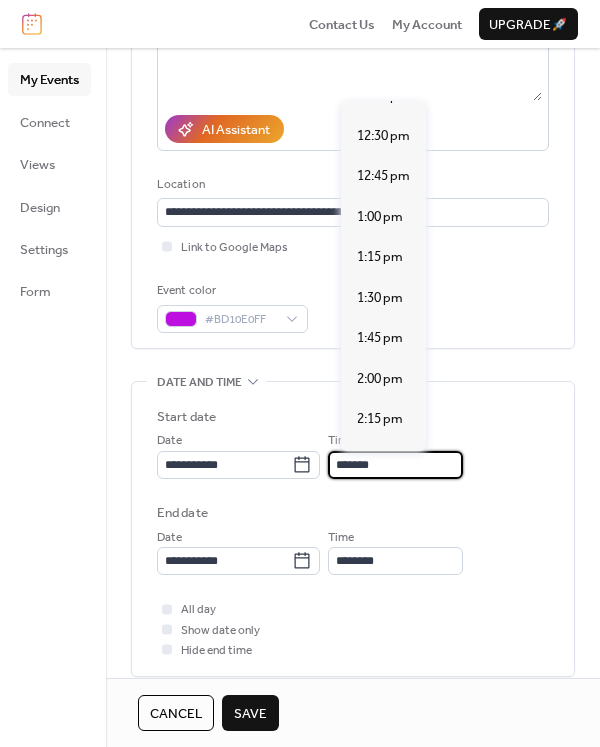 scroll, scrollTop: 2035, scrollLeft: 0, axis: vertical 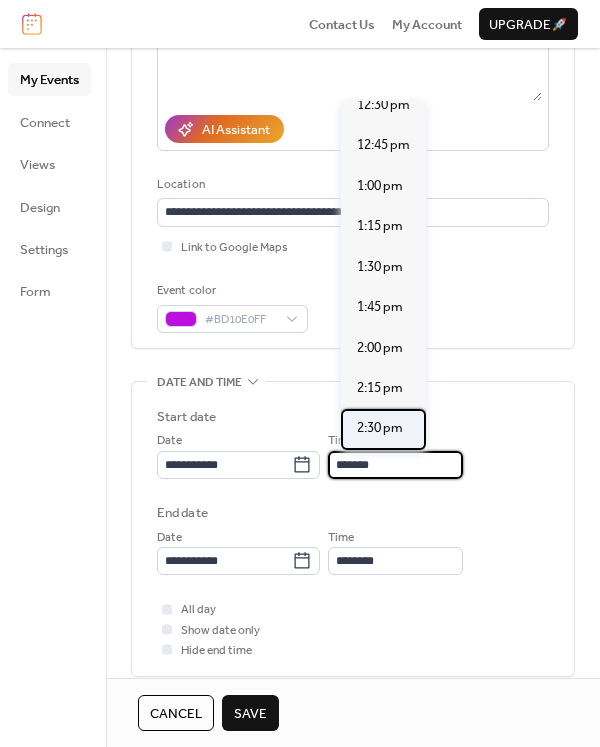 click on "2:30 pm" at bounding box center (380, 428) 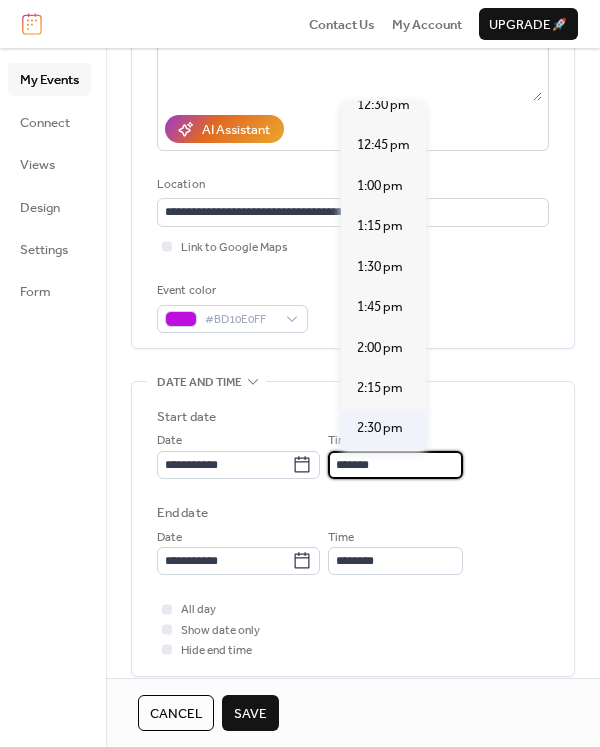 type on "*******" 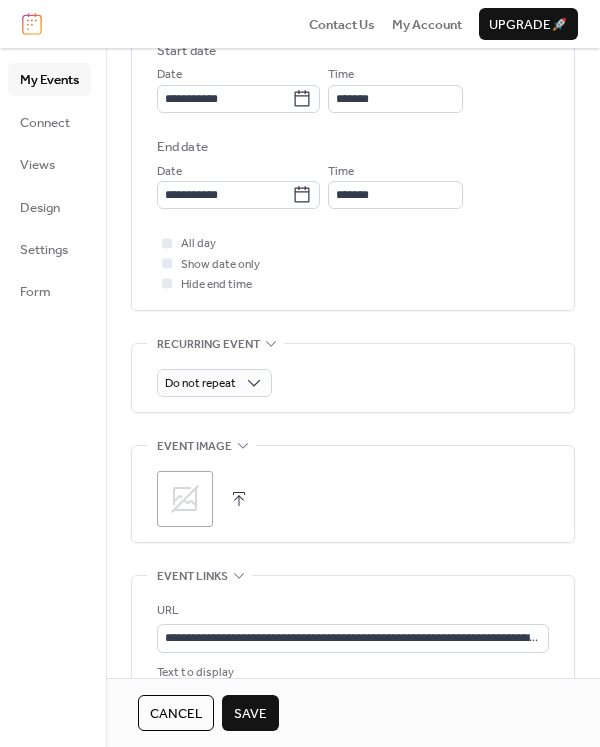 scroll, scrollTop: 900, scrollLeft: 0, axis: vertical 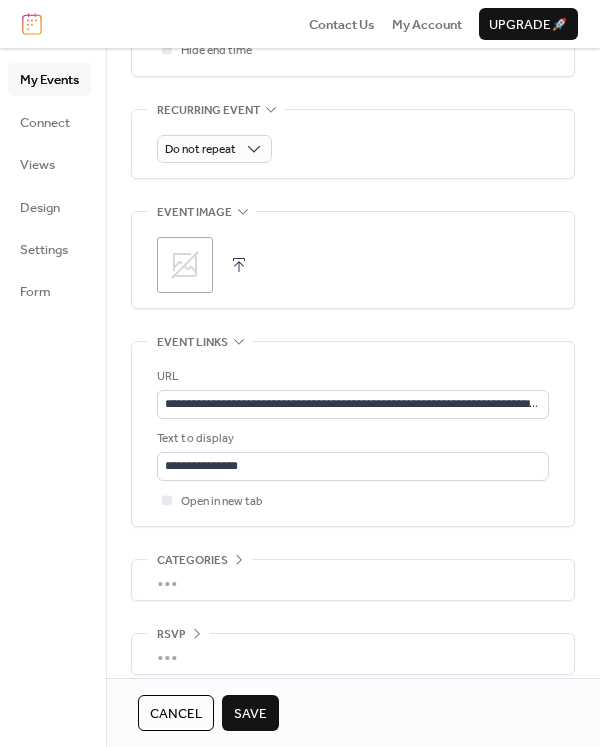 click on "Save" at bounding box center [250, 714] 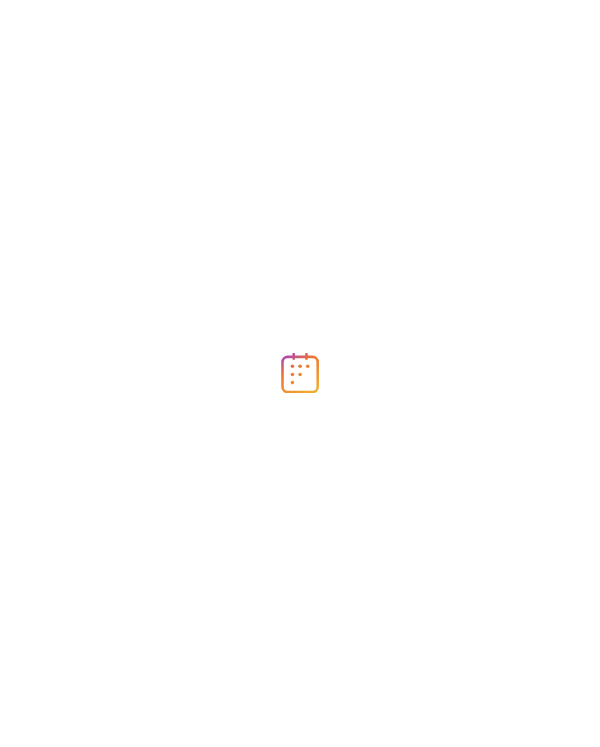 scroll, scrollTop: 0, scrollLeft: 0, axis: both 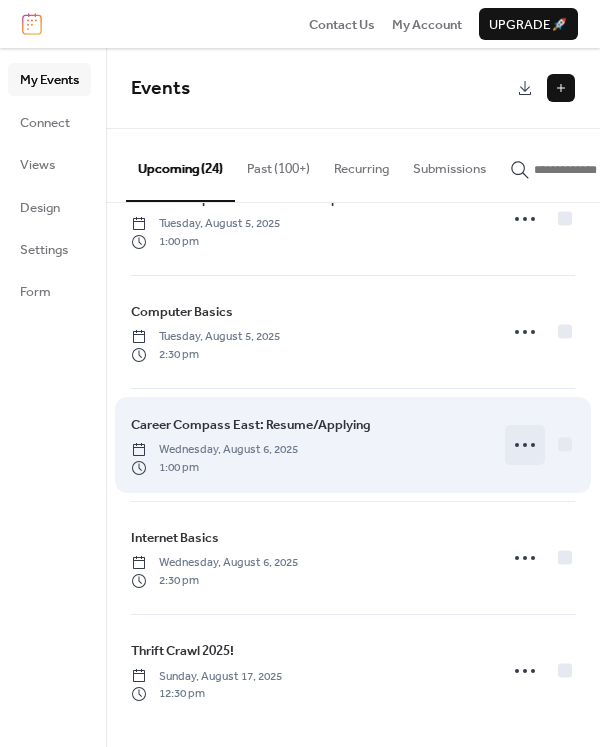 click 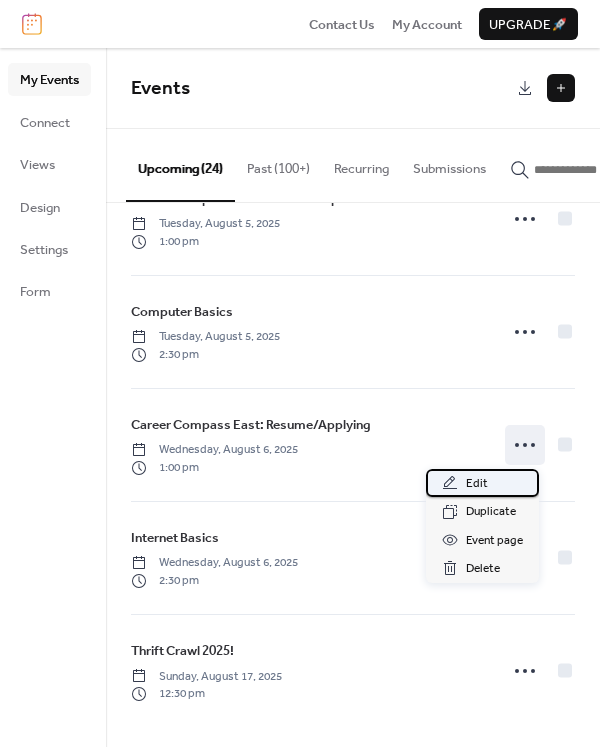 click on "Edit" at bounding box center (482, 483) 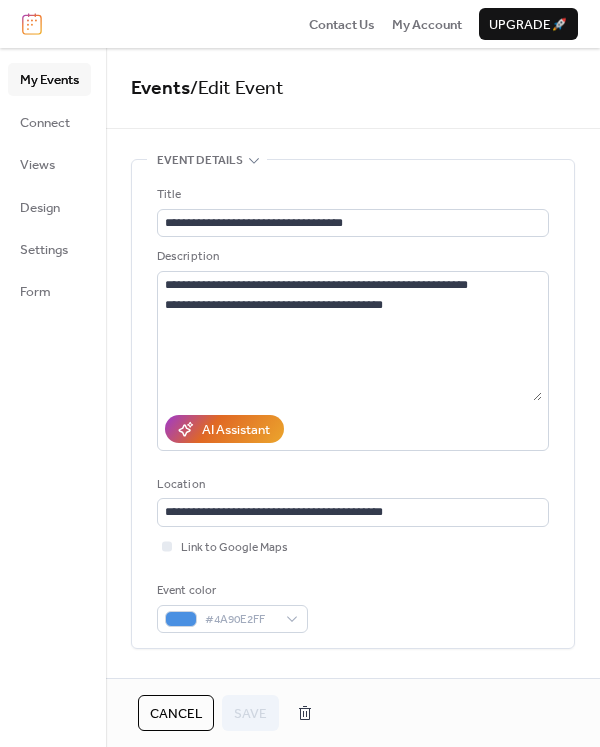 click on "Cancel" at bounding box center [176, 714] 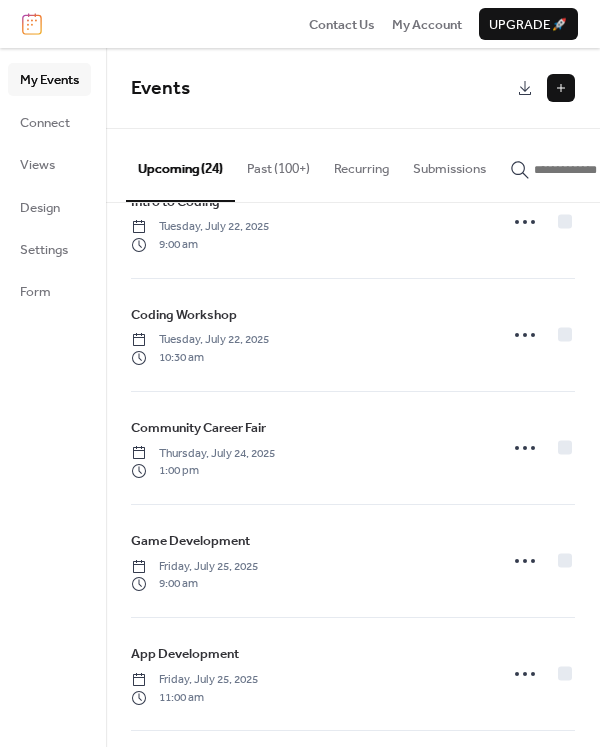 scroll, scrollTop: 1100, scrollLeft: 0, axis: vertical 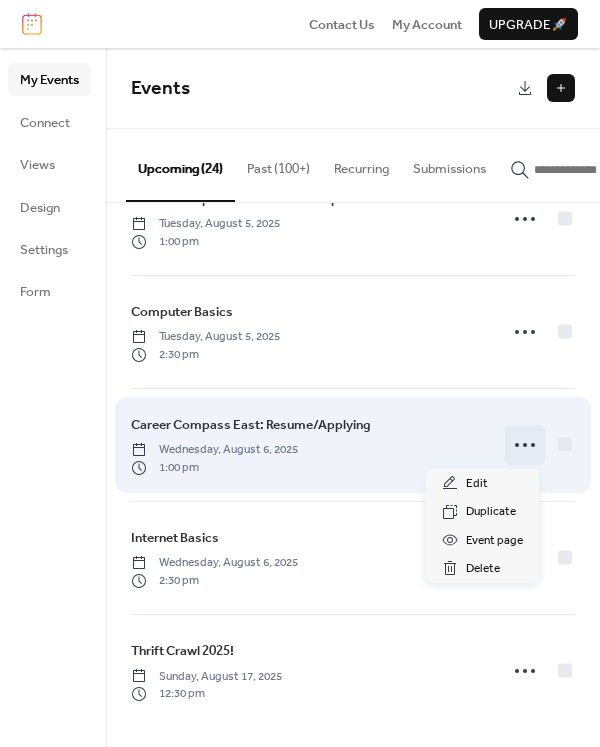 click 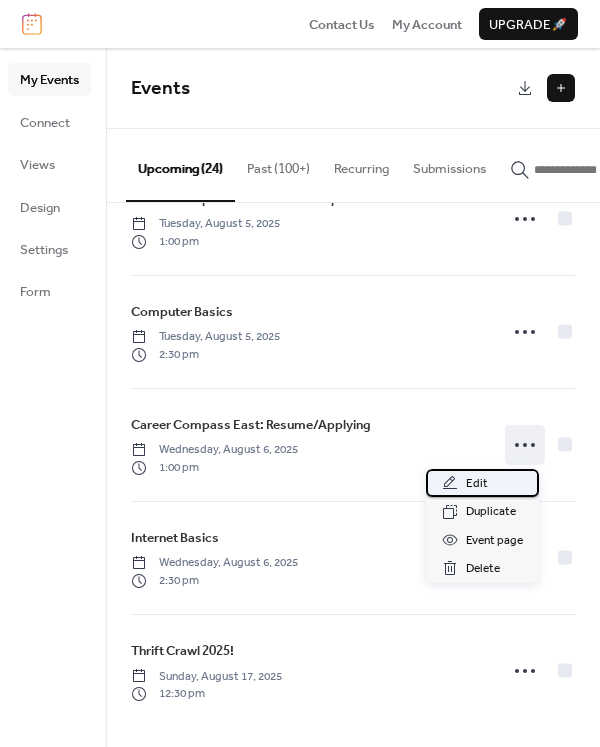 click on "Edit" at bounding box center (482, 483) 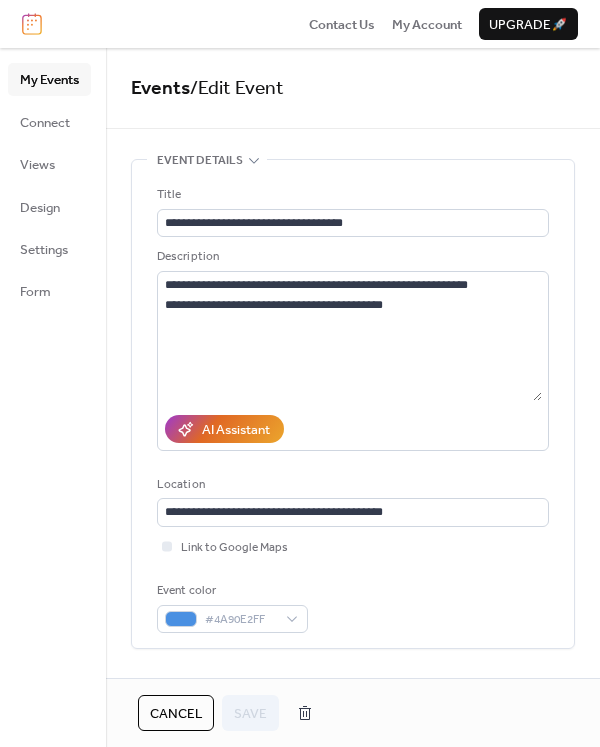 click on "Cancel" at bounding box center [176, 714] 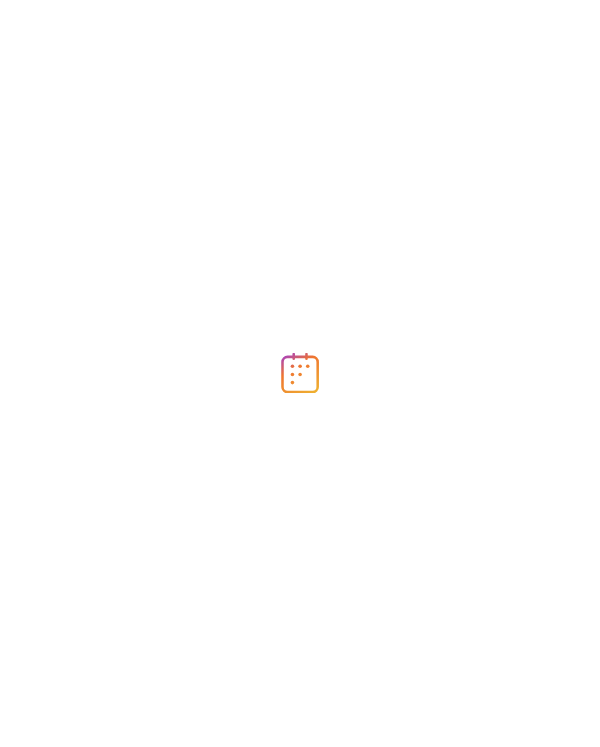 scroll, scrollTop: 0, scrollLeft: 0, axis: both 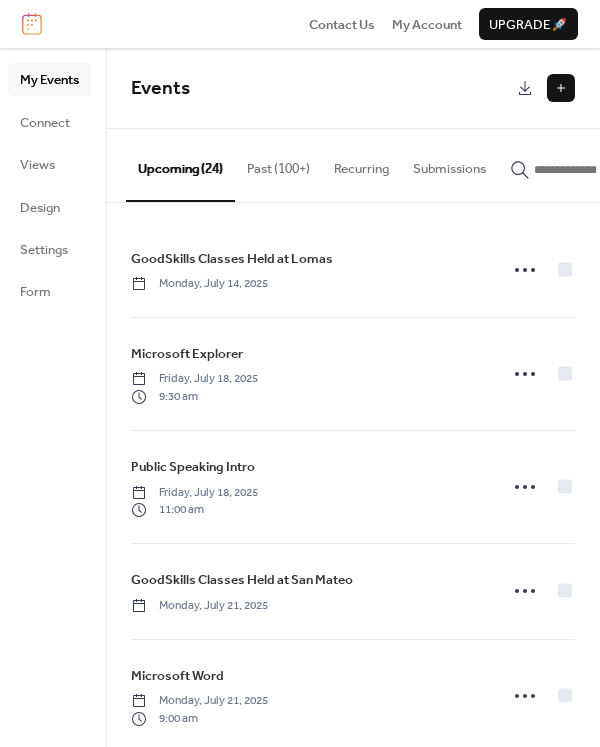 click 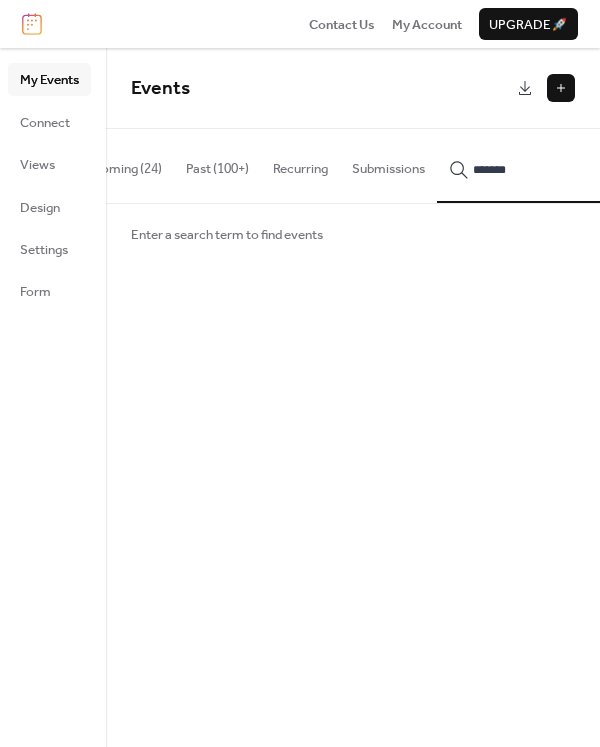 click on "******" at bounding box center (521, 165) 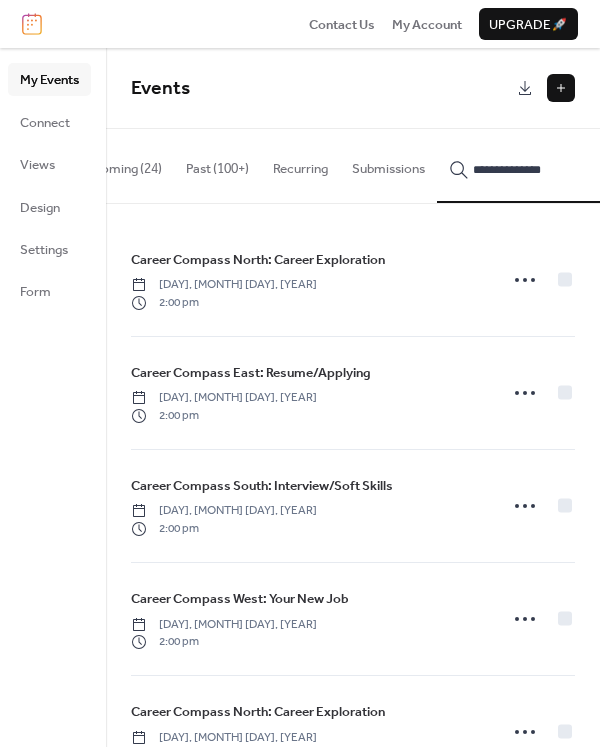 click on "**********" at bounding box center [521, 165] 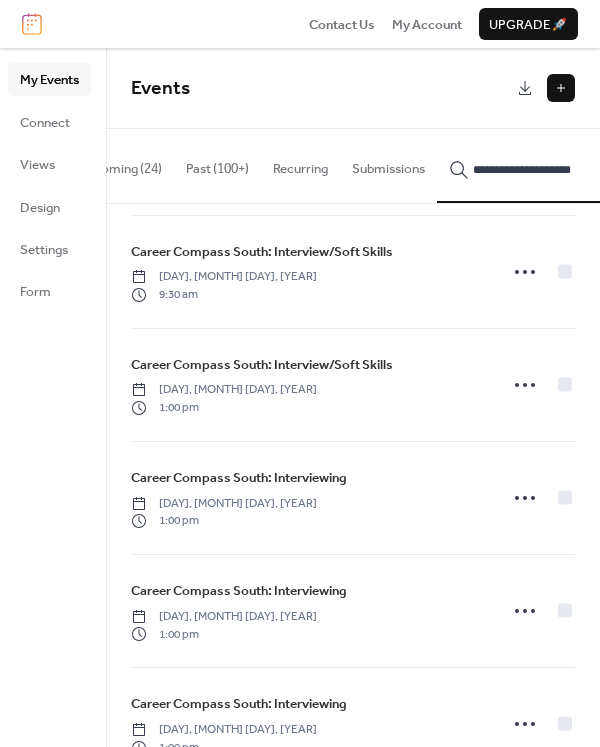 scroll, scrollTop: 15566, scrollLeft: 0, axis: vertical 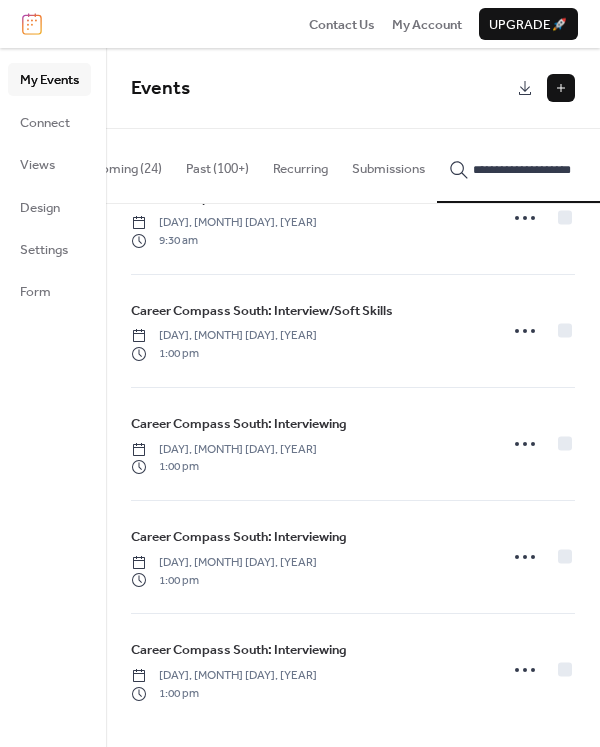 type on "**********" 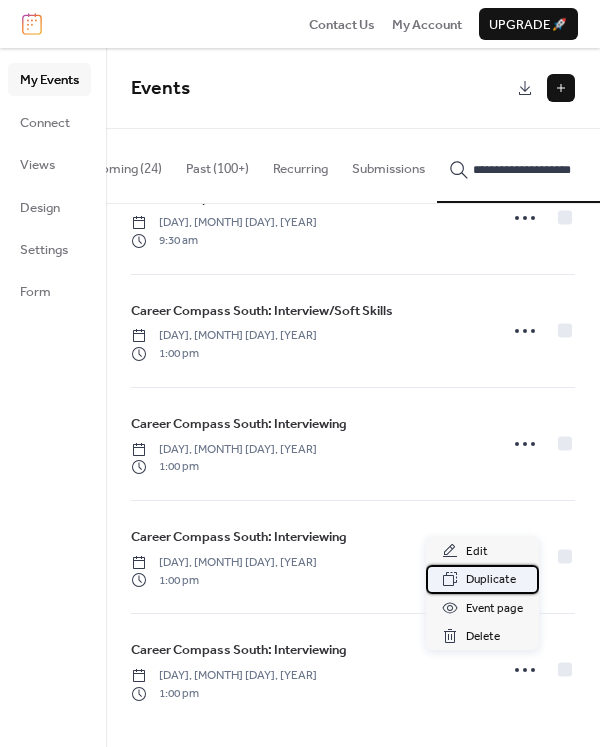 click on "Duplicate" at bounding box center (491, 580) 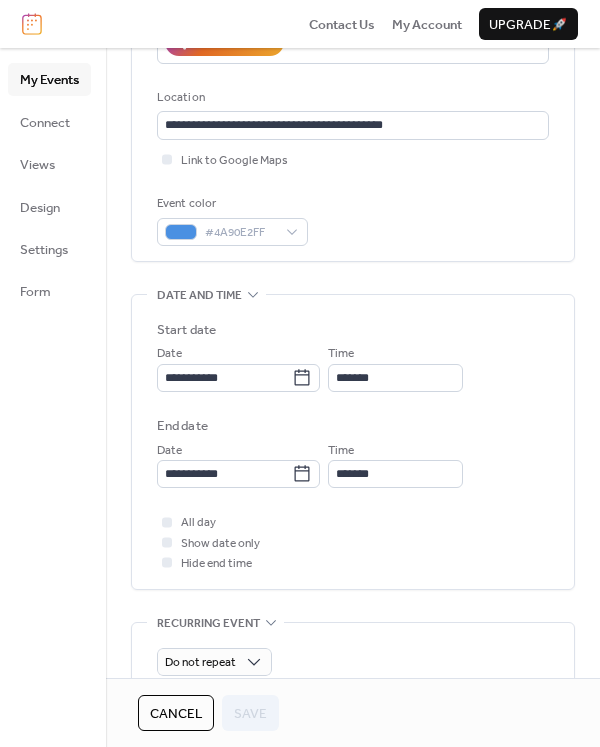 scroll, scrollTop: 400, scrollLeft: 0, axis: vertical 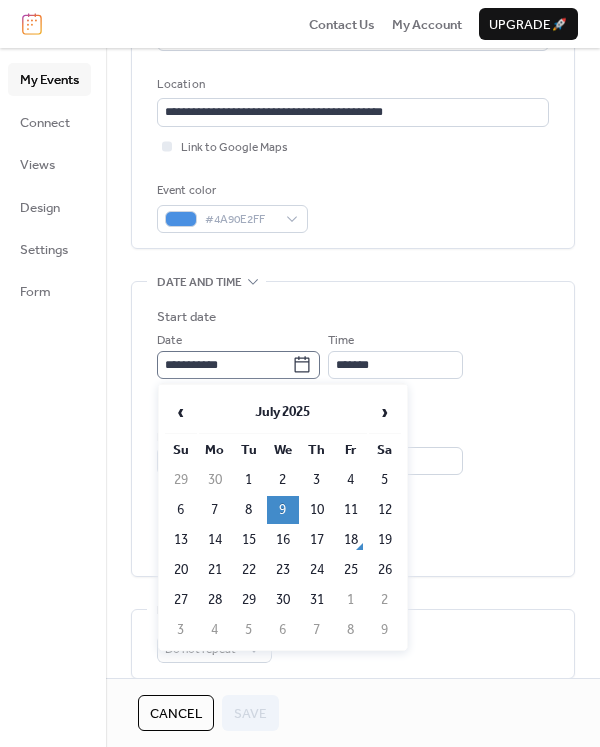click 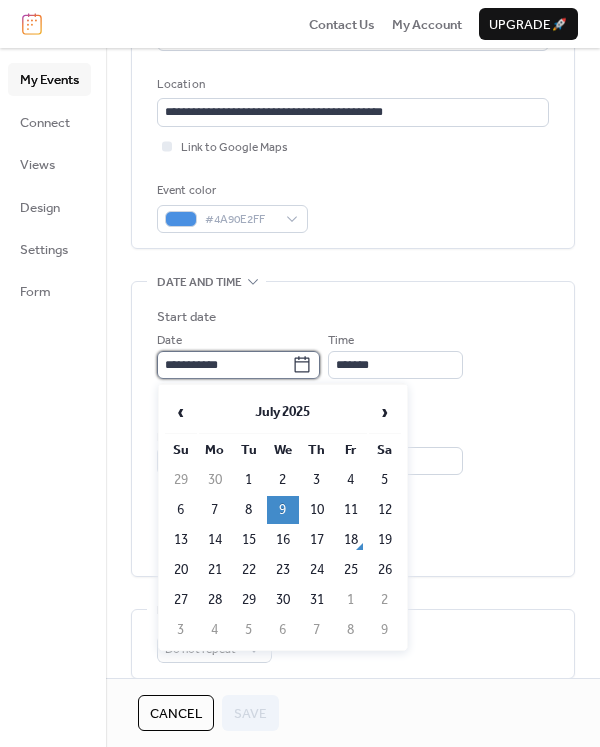click on "**********" at bounding box center [224, 365] 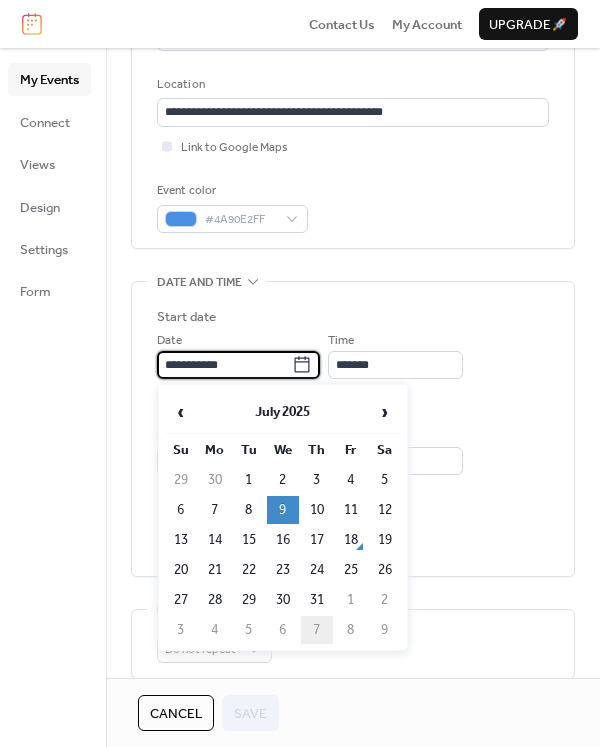 click on "7" at bounding box center [317, 630] 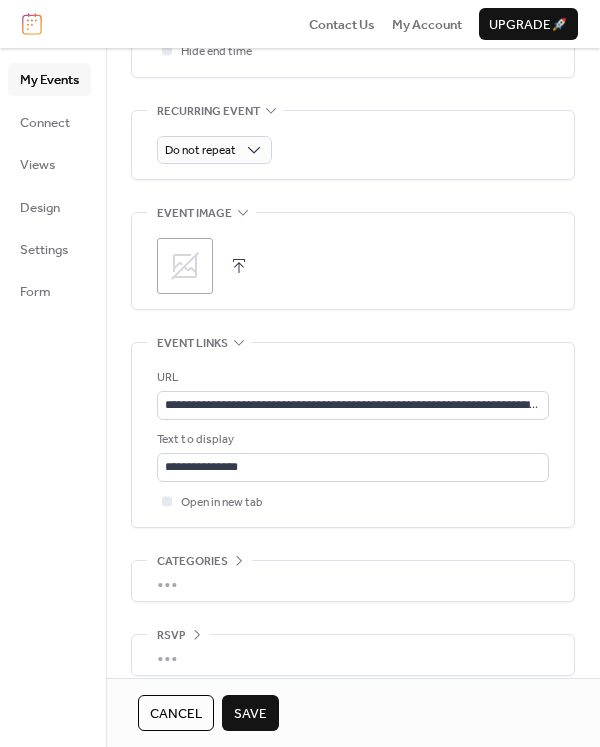 scroll, scrollTop: 900, scrollLeft: 0, axis: vertical 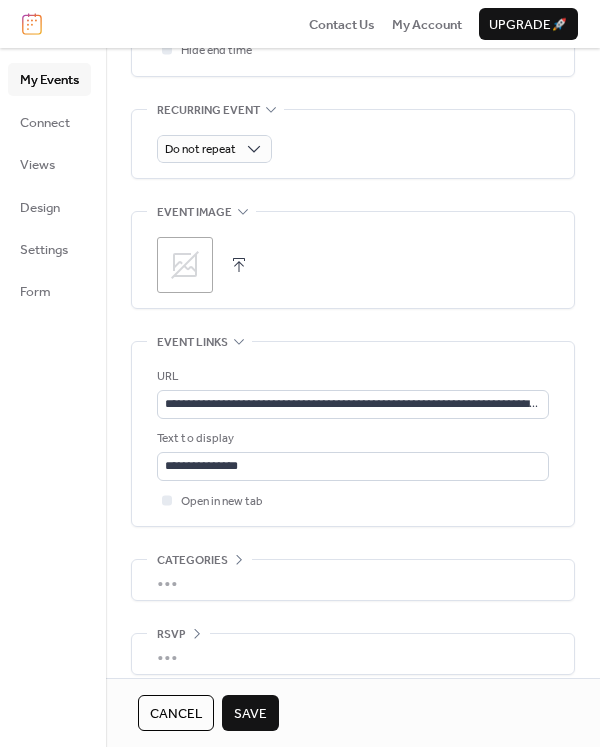click on "Save" at bounding box center [250, 714] 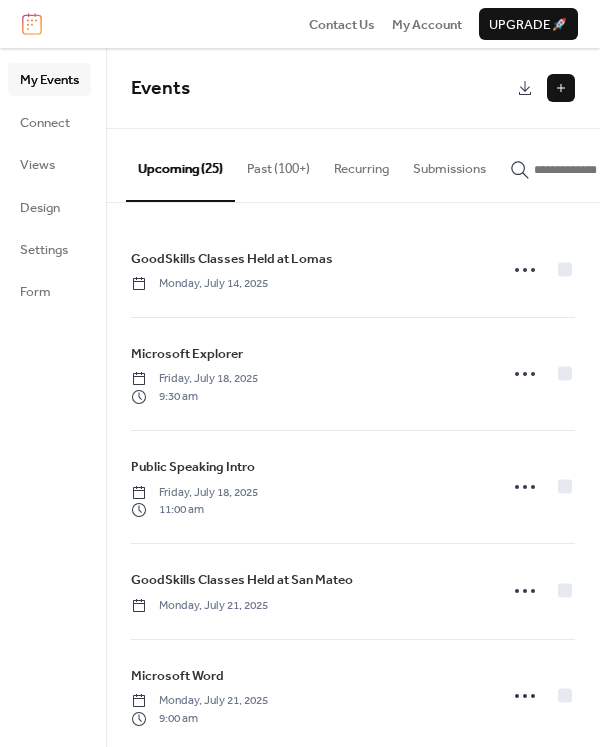click at bounding box center (594, 170) 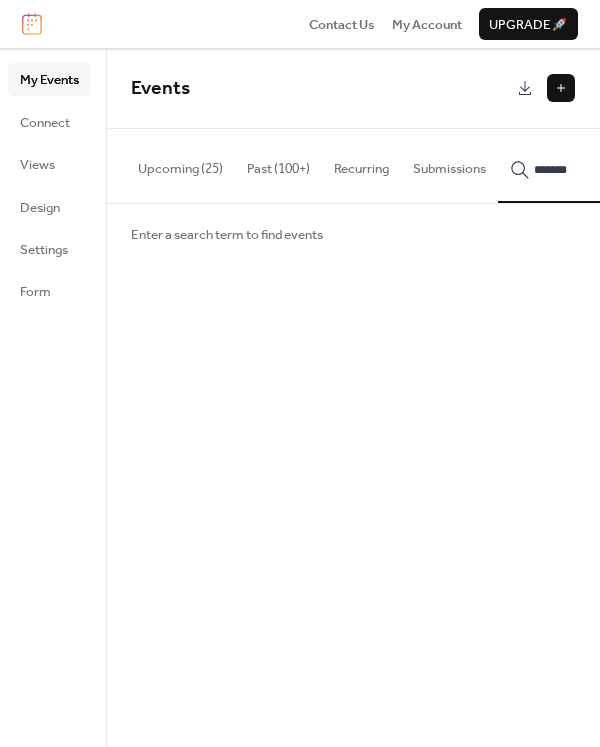 click on "******" at bounding box center (582, 165) 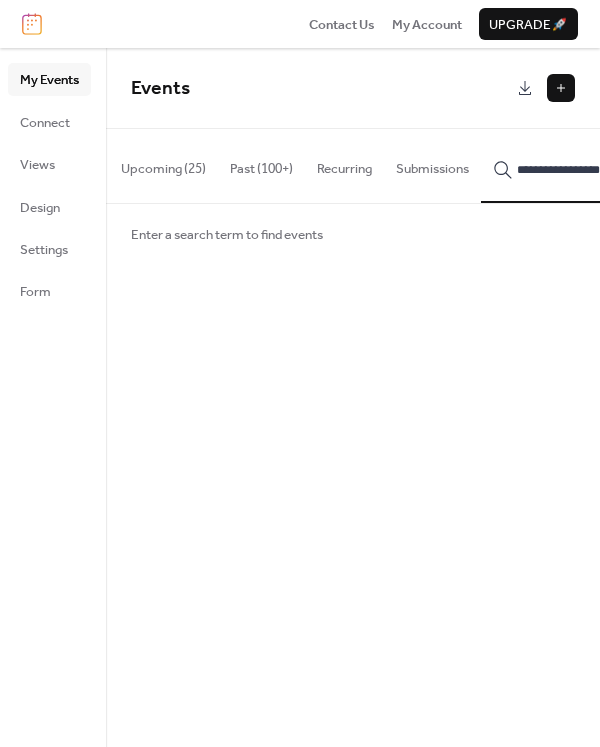 scroll, scrollTop: 0, scrollLeft: 44, axis: horizontal 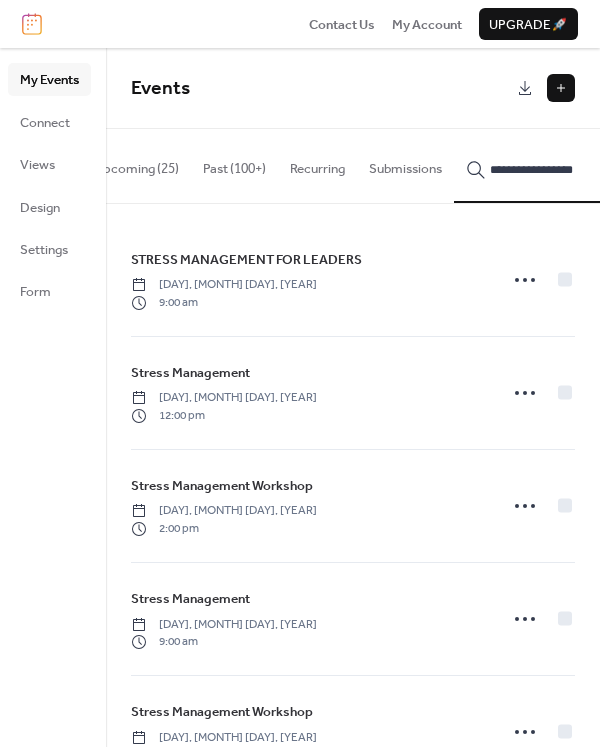 type on "**********" 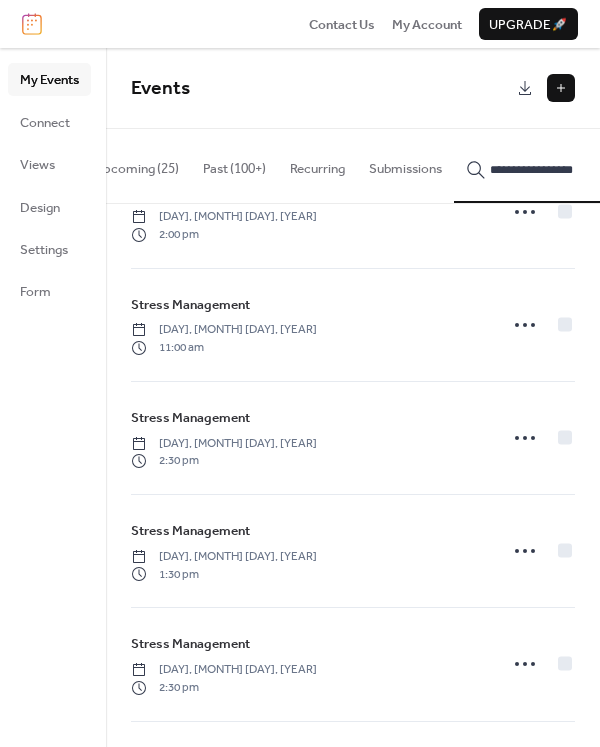 scroll, scrollTop: 3356, scrollLeft: 0, axis: vertical 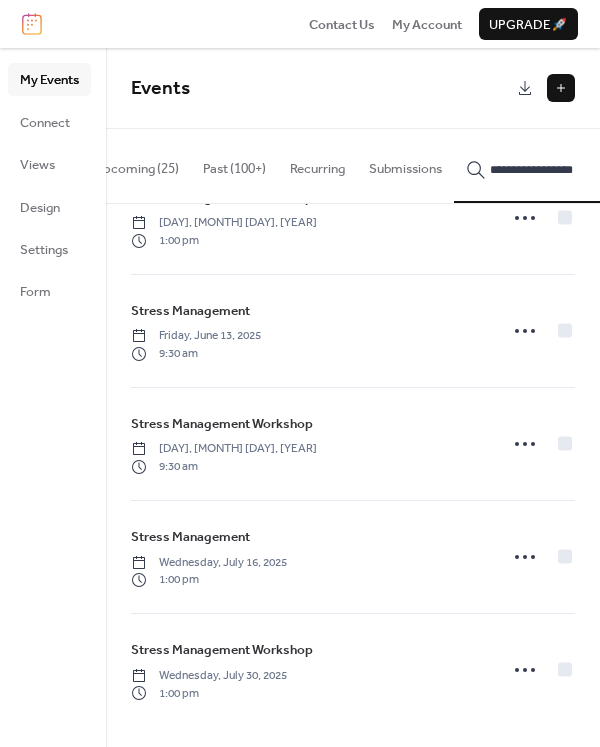 click 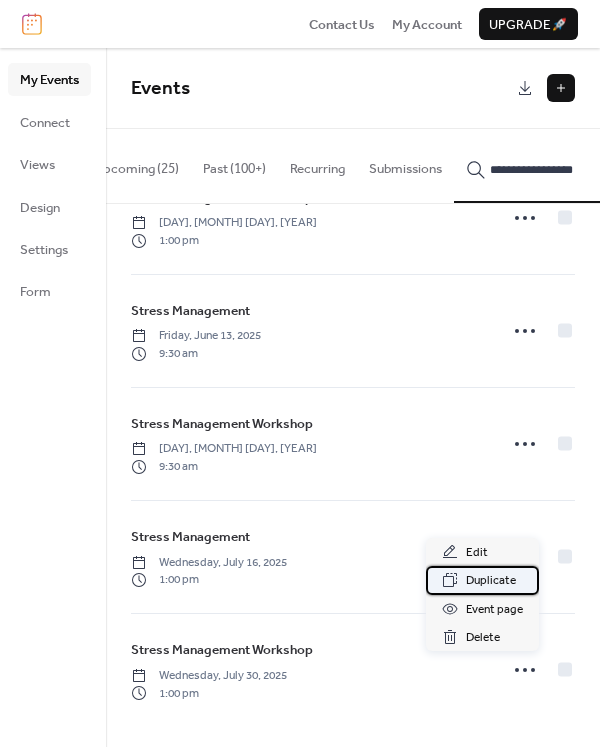 click on "Duplicate" at bounding box center [491, 581] 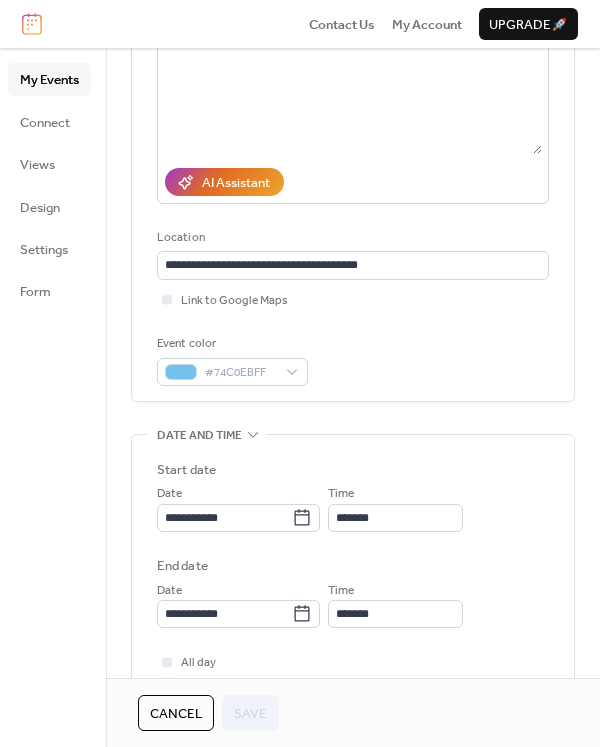 scroll, scrollTop: 300, scrollLeft: 0, axis: vertical 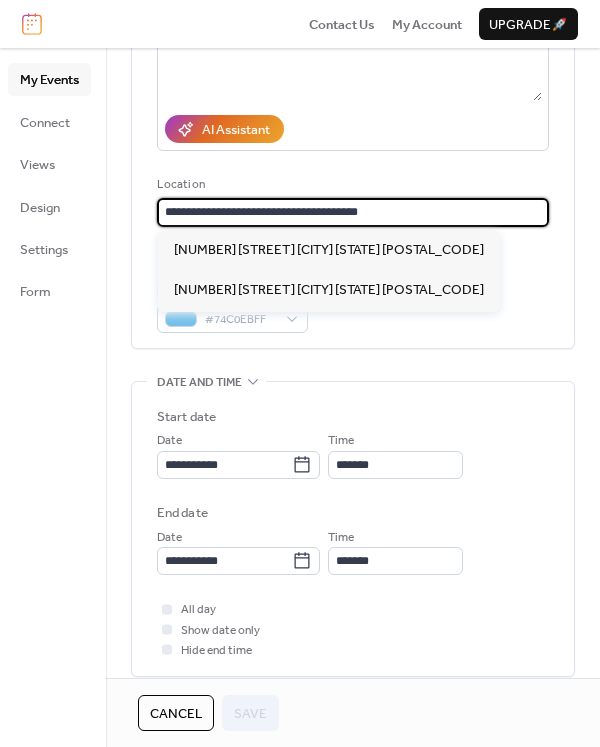 drag, startPoint x: 407, startPoint y: 220, endPoint x: -18, endPoint y: 208, distance: 425.16937 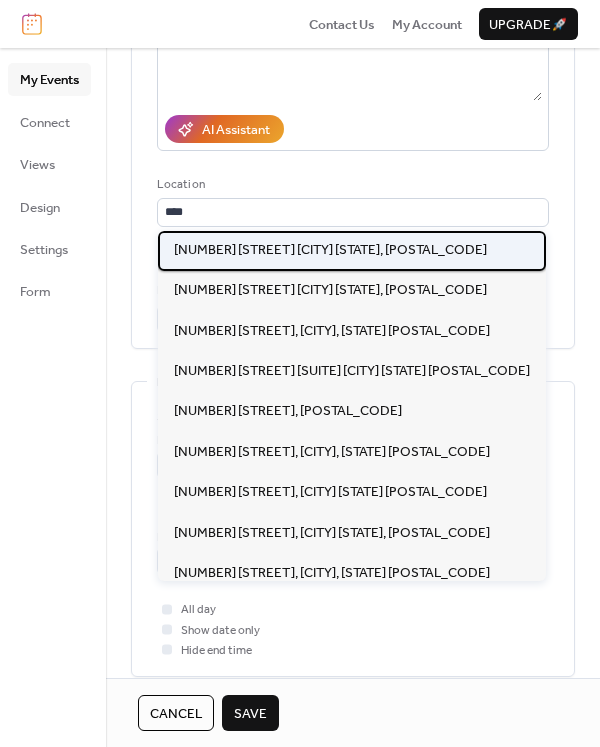 click on "5000 San Mateo Blvd Ne Albuquerque NM, 87109" at bounding box center (330, 250) 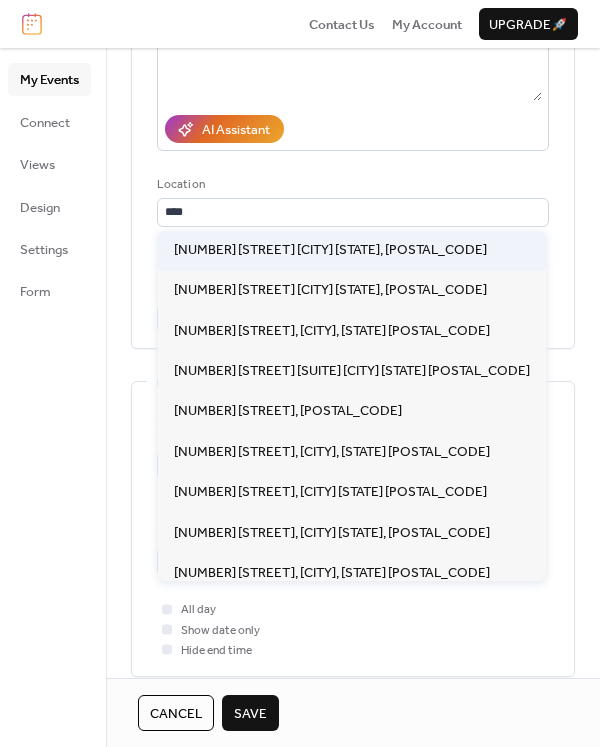 type on "**********" 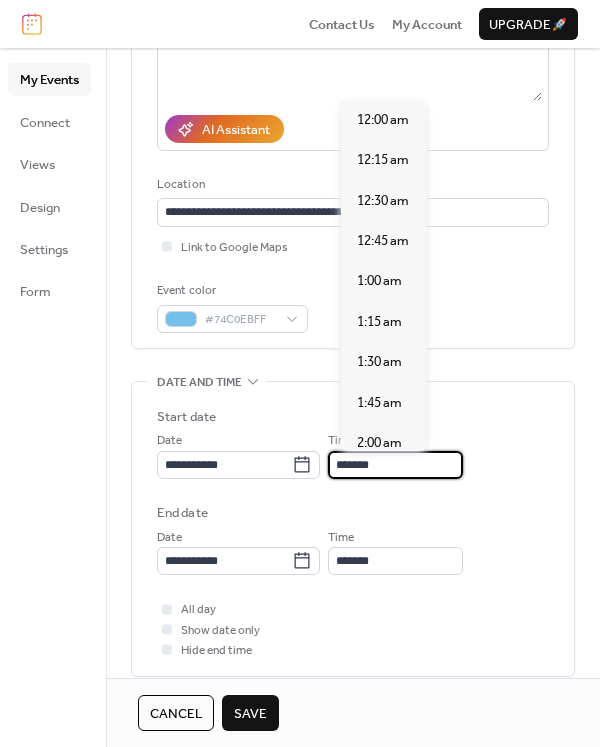 click on "*******" at bounding box center (395, 465) 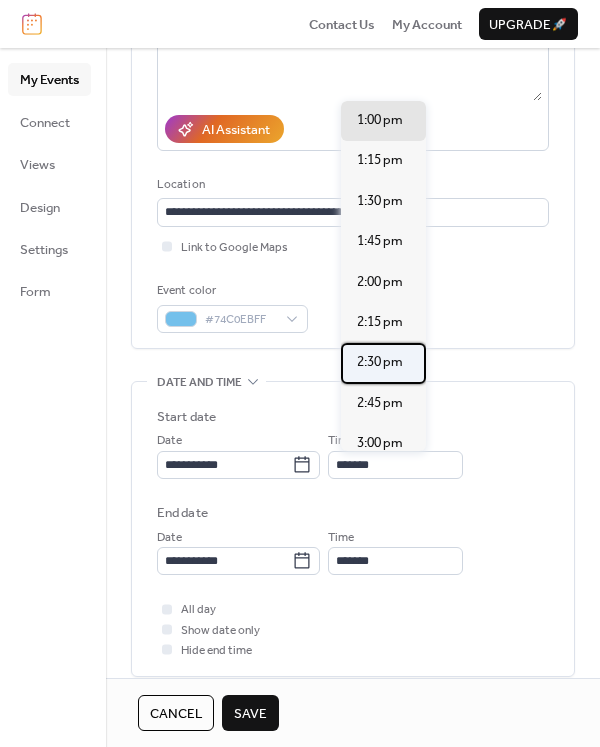 click on "2:30 pm" at bounding box center [383, 363] 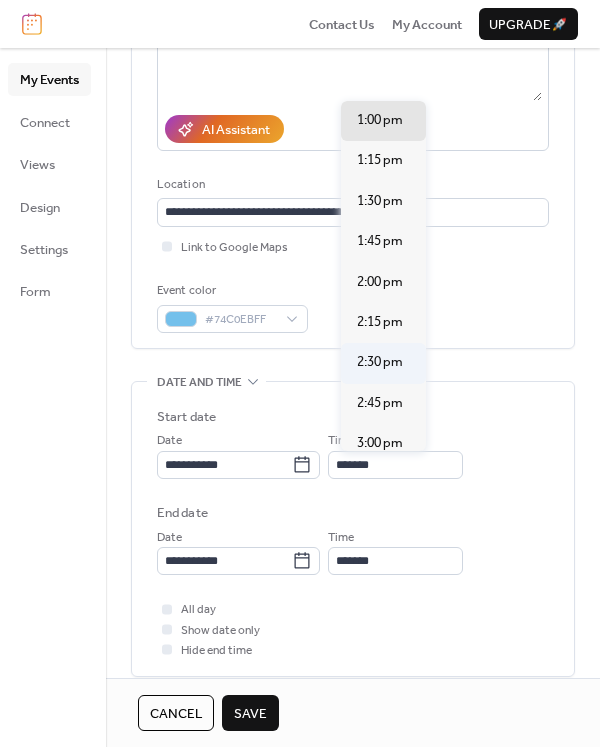 type on "*******" 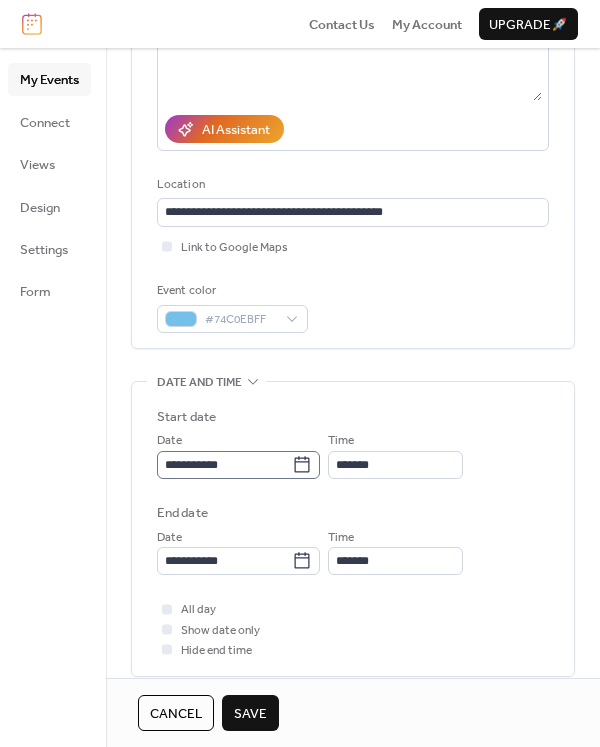 click 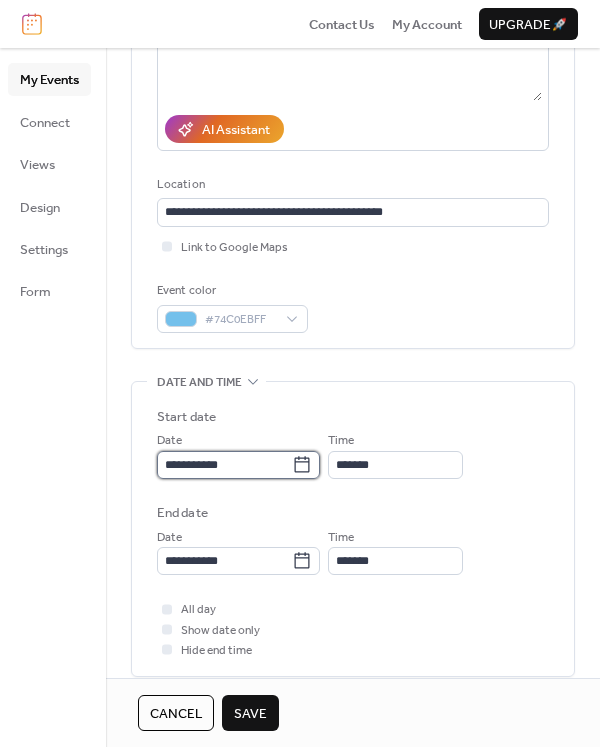 click on "**********" at bounding box center [224, 465] 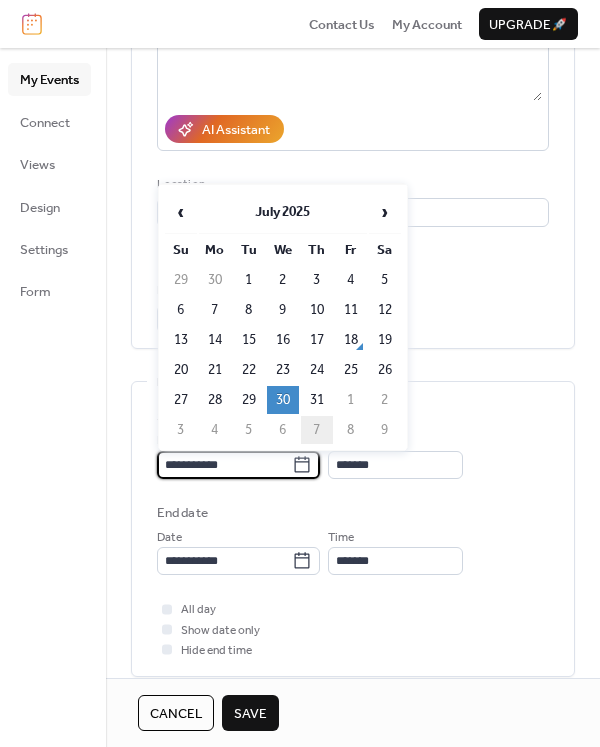 click on "7" at bounding box center (317, 430) 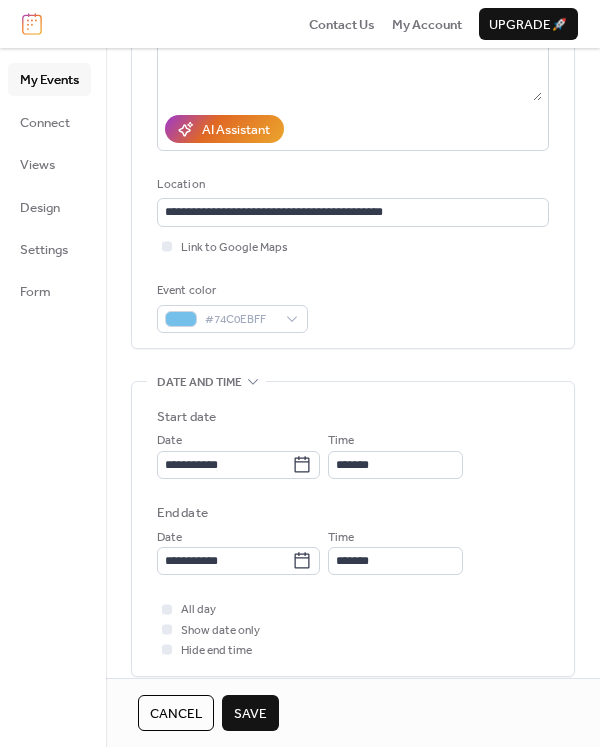 type on "**********" 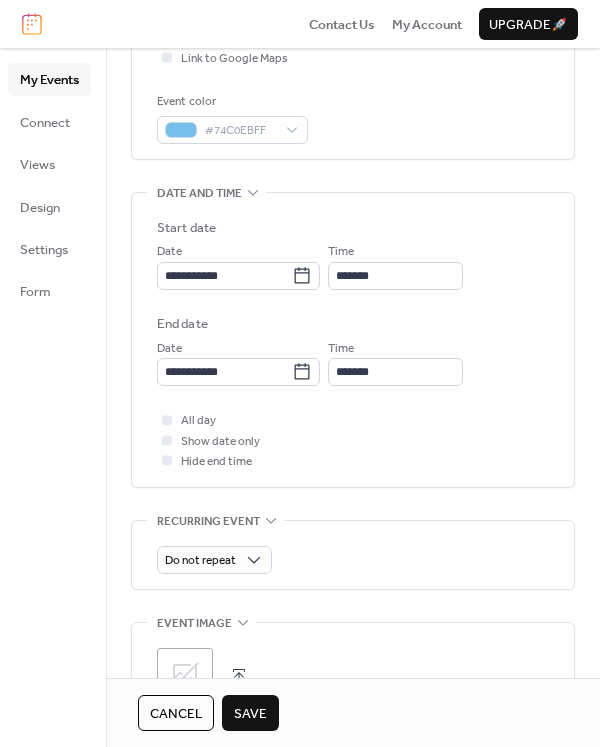 scroll, scrollTop: 800, scrollLeft: 0, axis: vertical 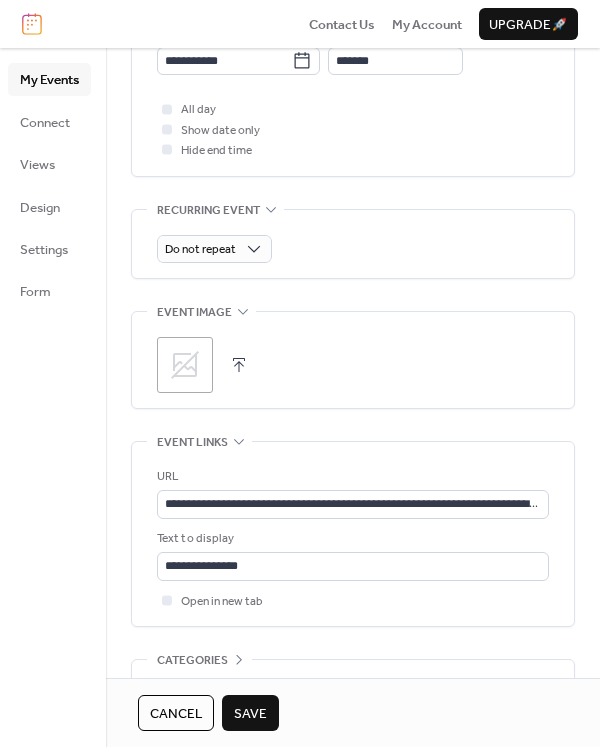 click on "Save" at bounding box center (250, 713) 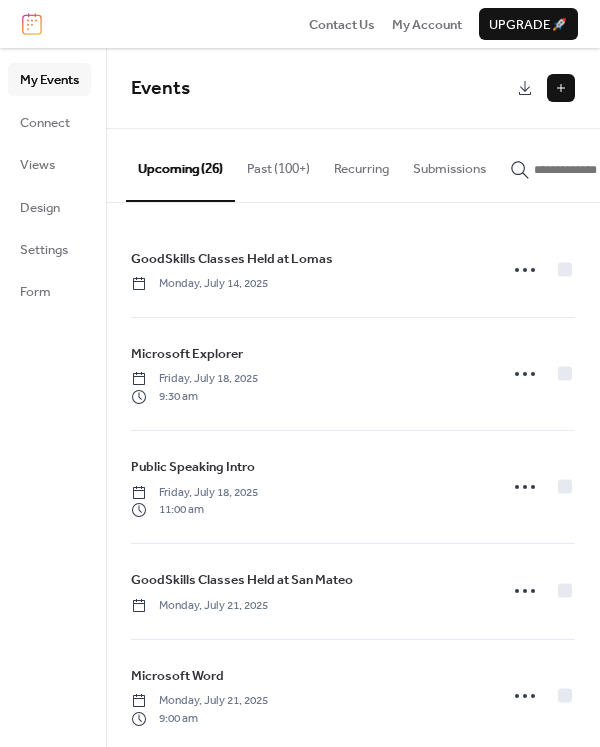 click at bounding box center (594, 170) 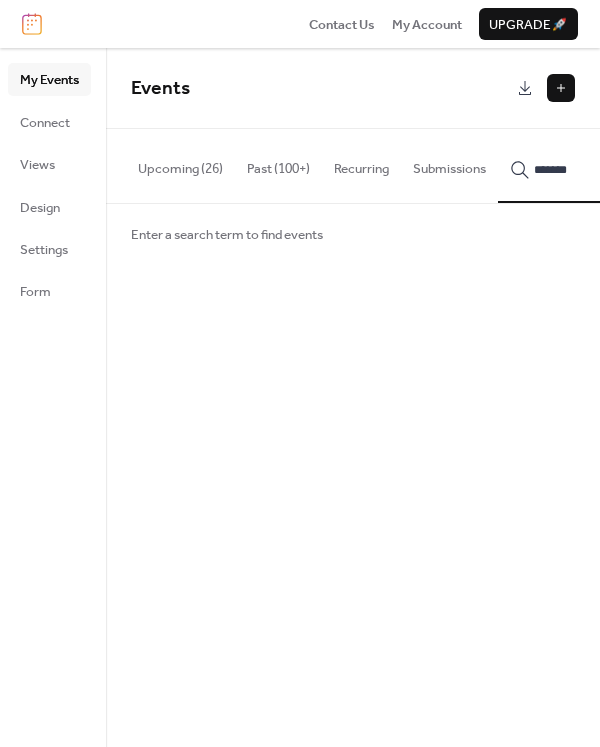 click on "******" at bounding box center [582, 165] 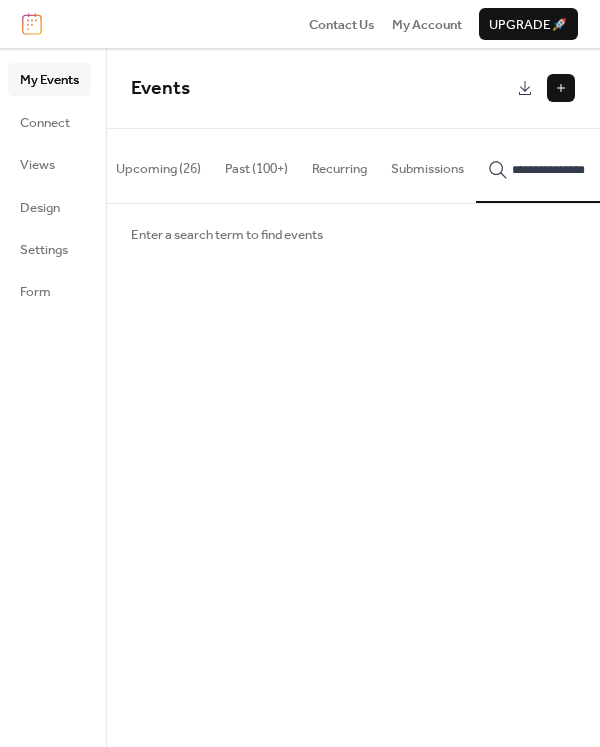 click on "**********" at bounding box center (560, 165) 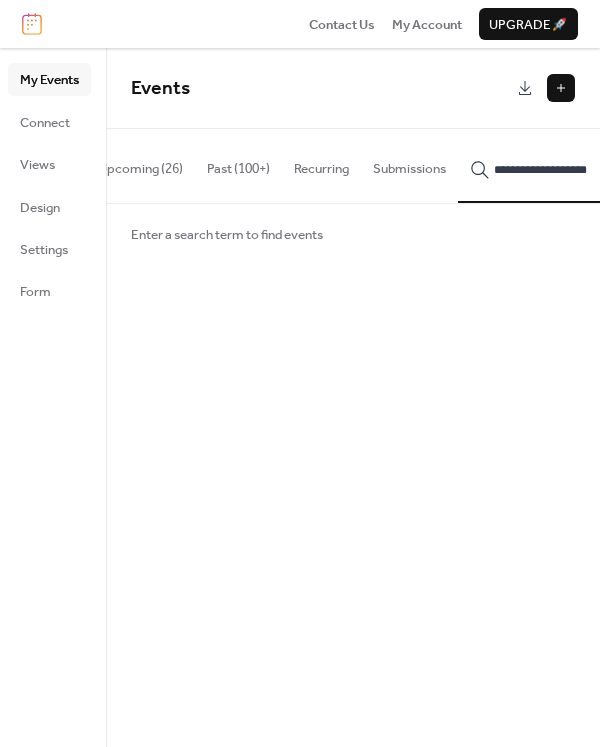 scroll, scrollTop: 0, scrollLeft: 56, axis: horizontal 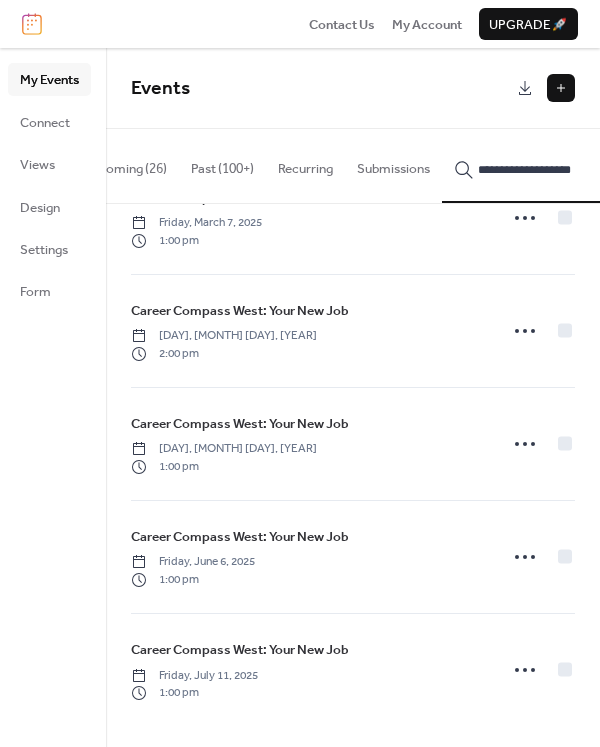 type on "**********" 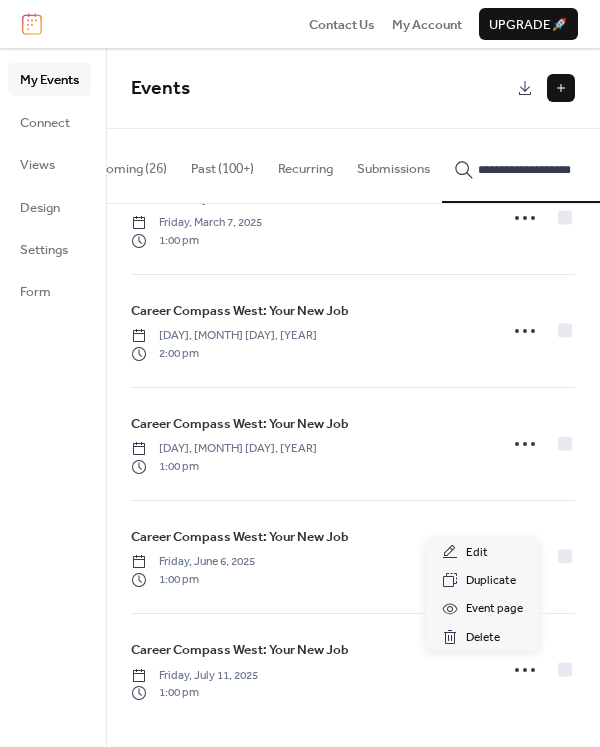 click 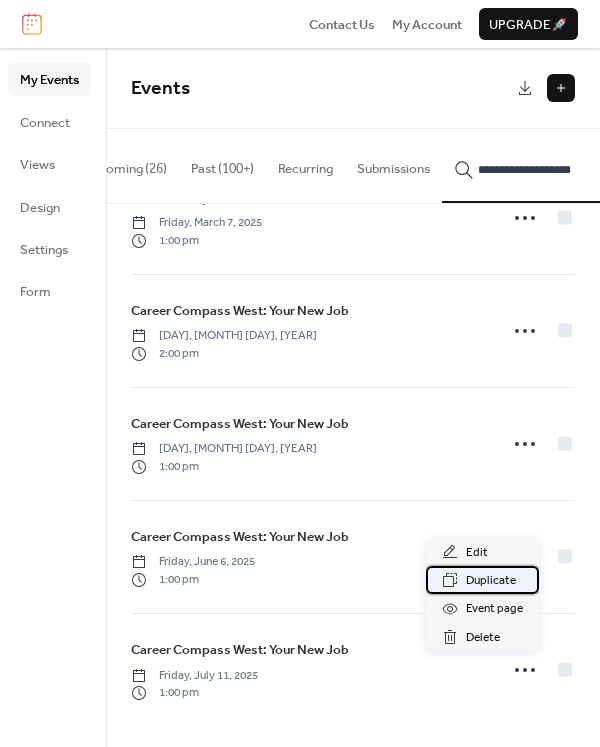 click on "Duplicate" at bounding box center (491, 581) 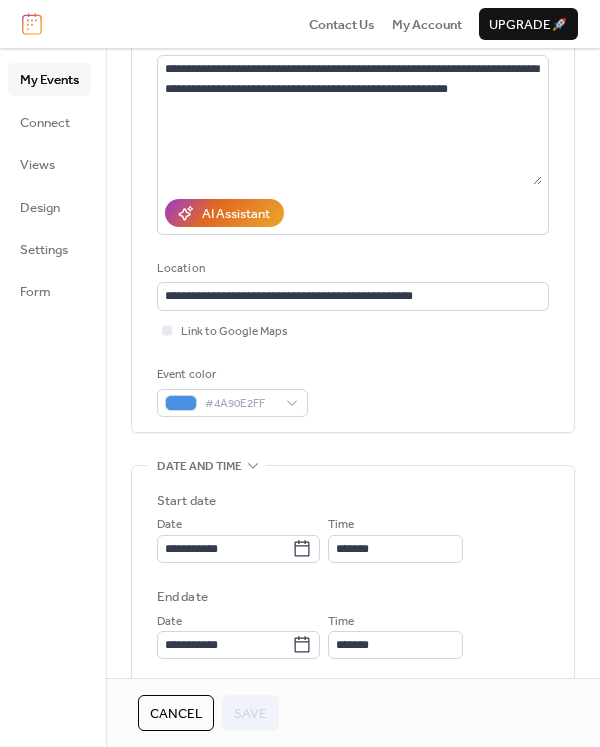 scroll, scrollTop: 400, scrollLeft: 0, axis: vertical 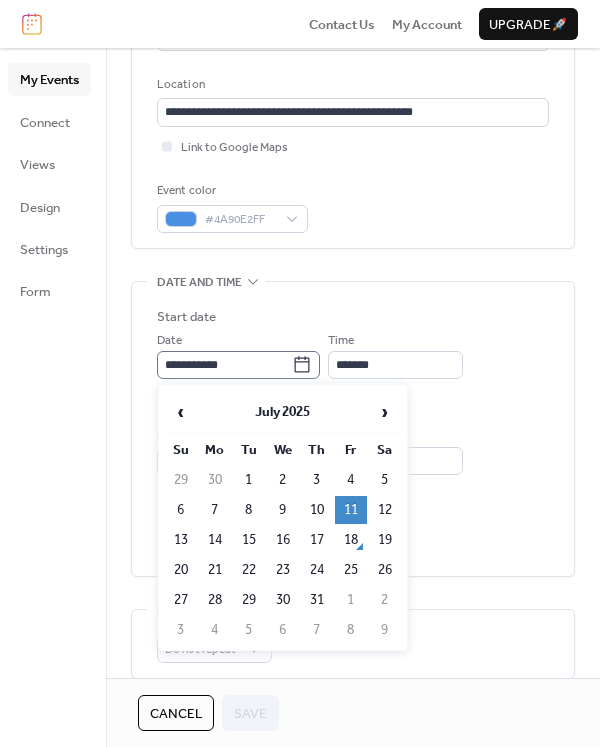 click 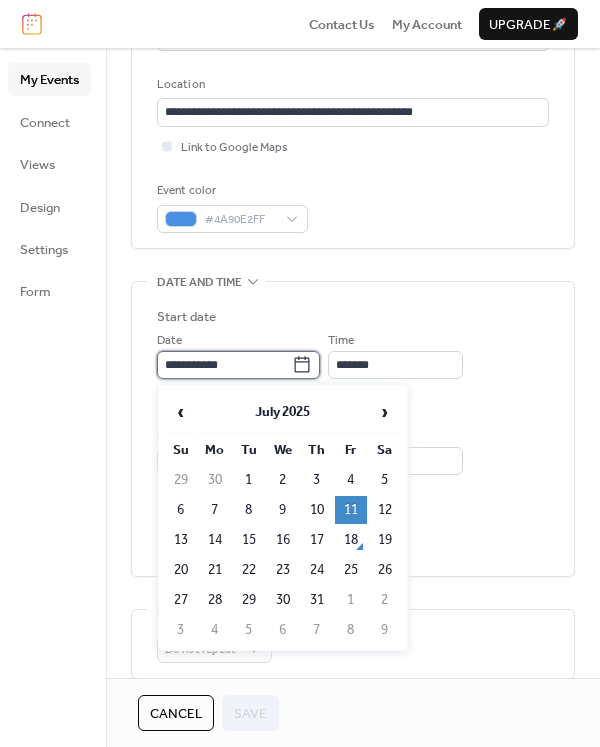 click on "**********" at bounding box center [224, 365] 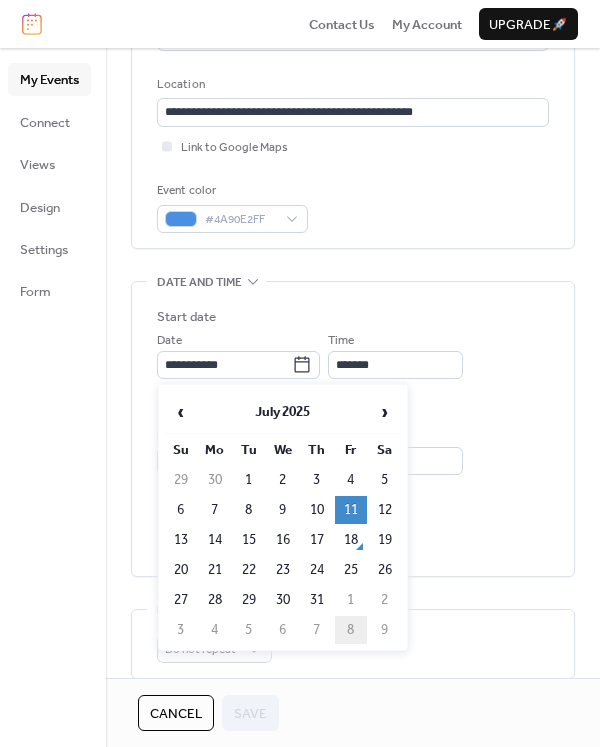 click on "8" at bounding box center (351, 630) 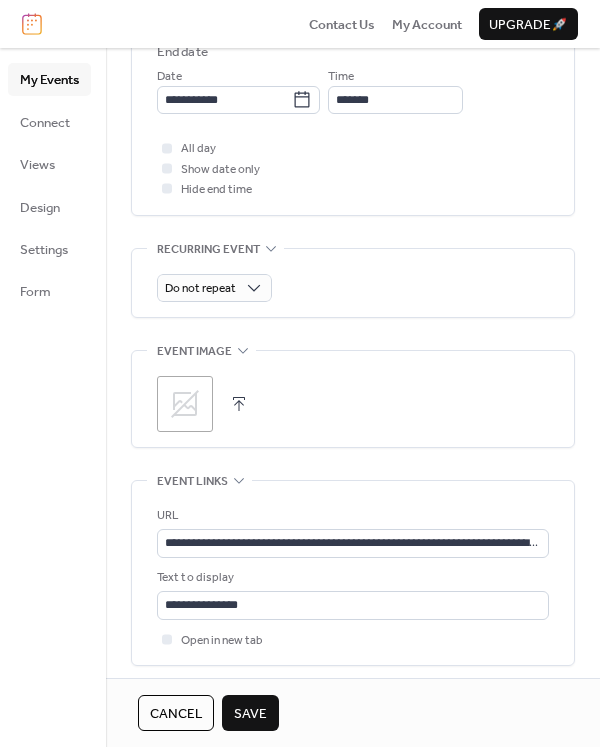 scroll, scrollTop: 917, scrollLeft: 0, axis: vertical 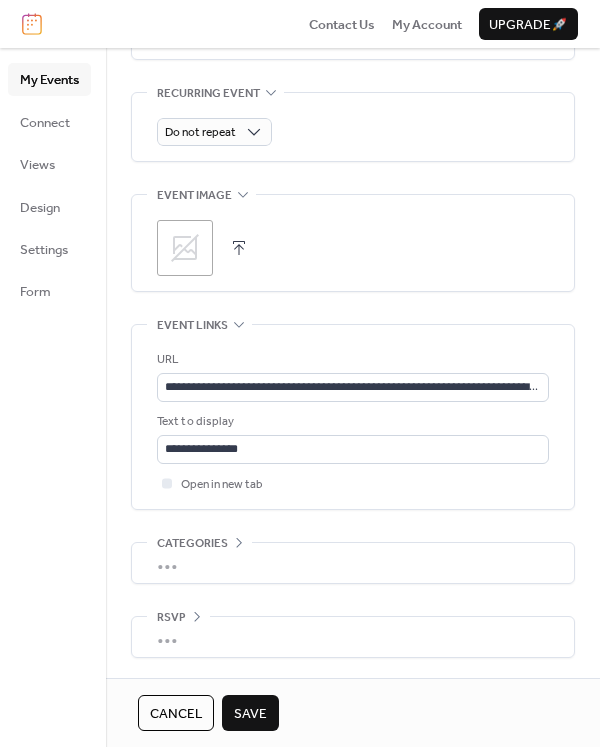 click on "Save" at bounding box center (250, 714) 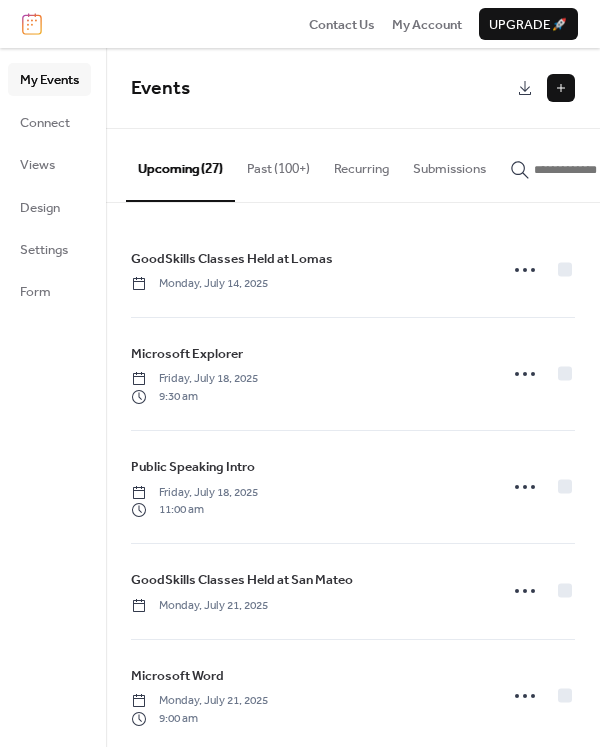 click at bounding box center [594, 170] 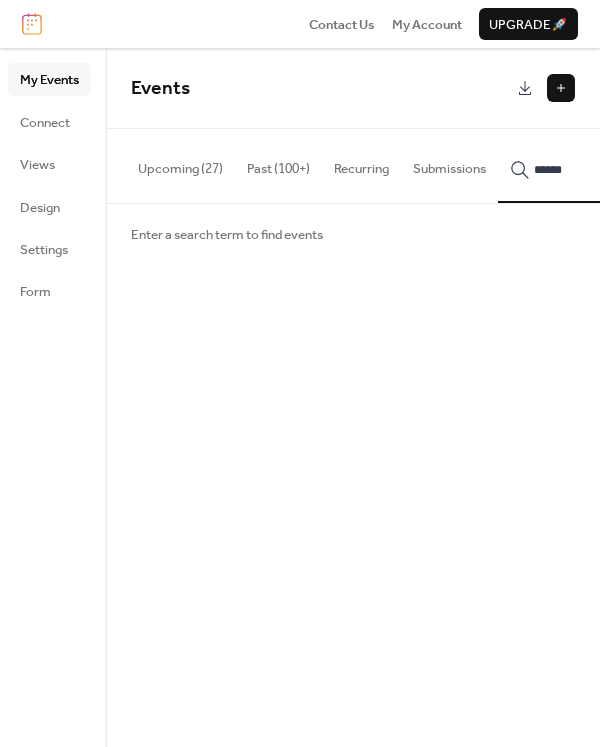 click on "*****" at bounding box center [582, 165] 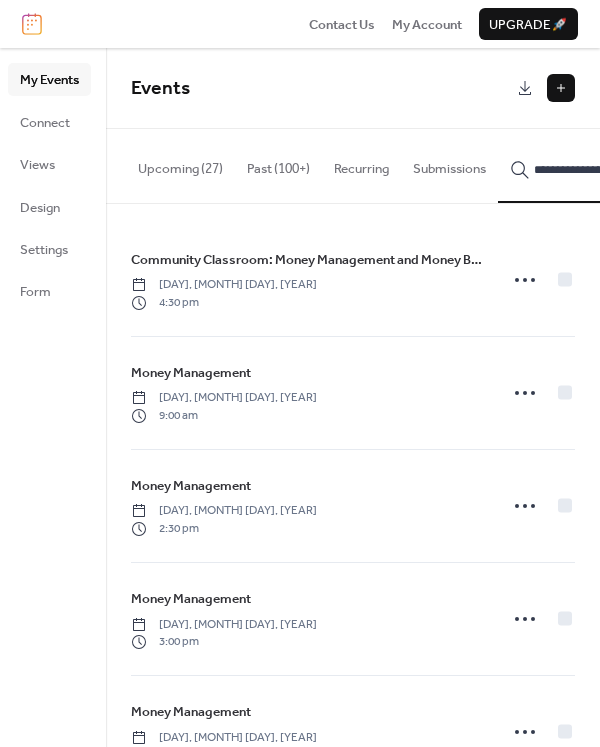 scroll, scrollTop: 0, scrollLeft: 40, axis: horizontal 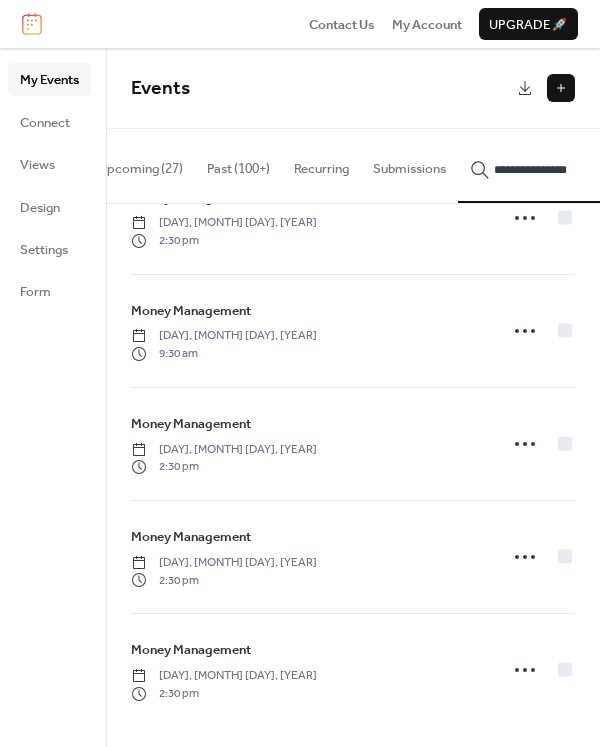 type on "**********" 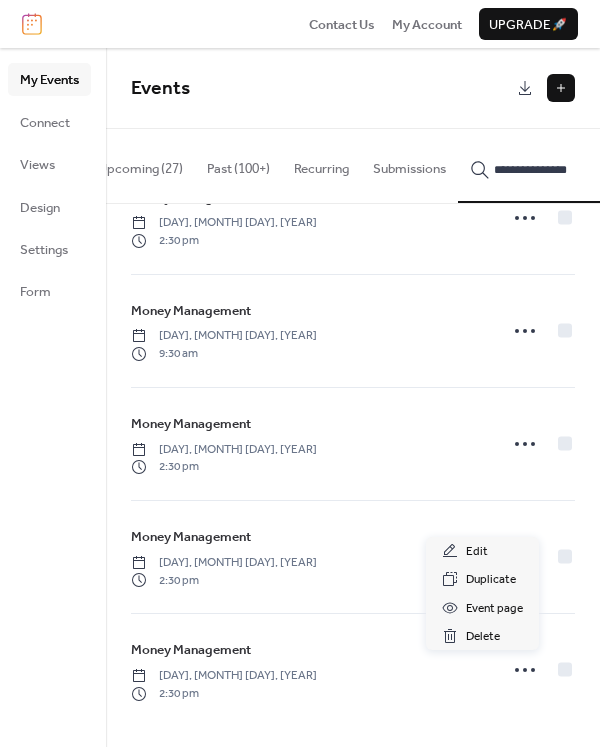 click 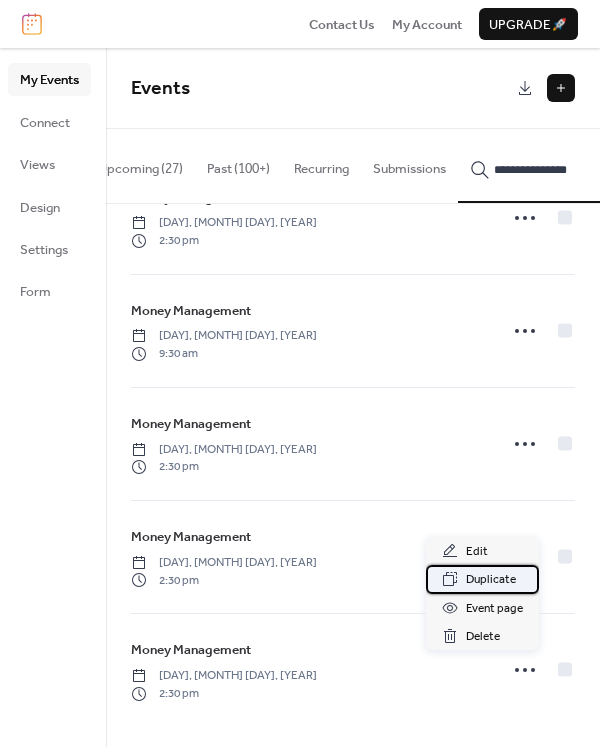 click on "Duplicate" at bounding box center [491, 580] 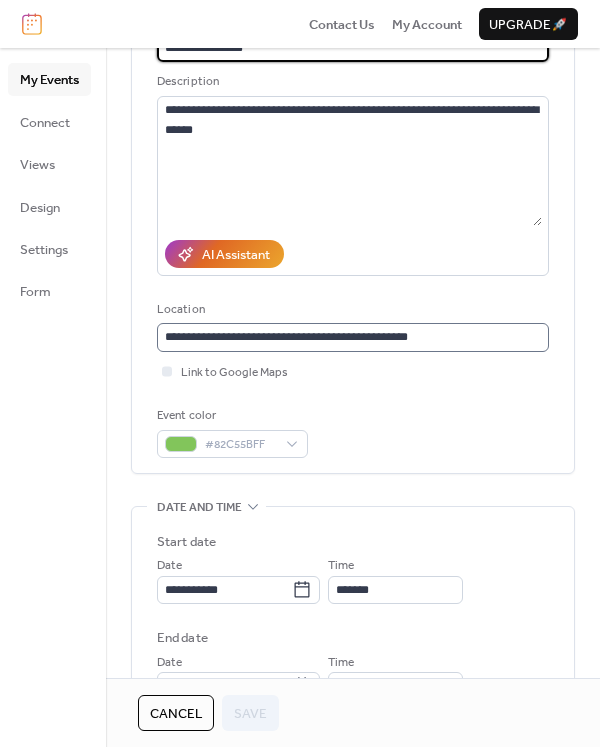 scroll, scrollTop: 200, scrollLeft: 0, axis: vertical 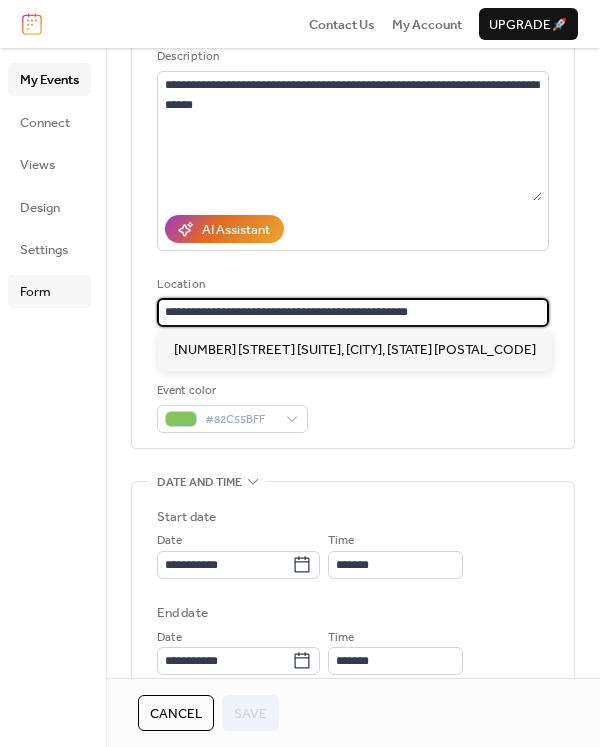 drag, startPoint x: 450, startPoint y: 311, endPoint x: 88, endPoint y: 299, distance: 362.19885 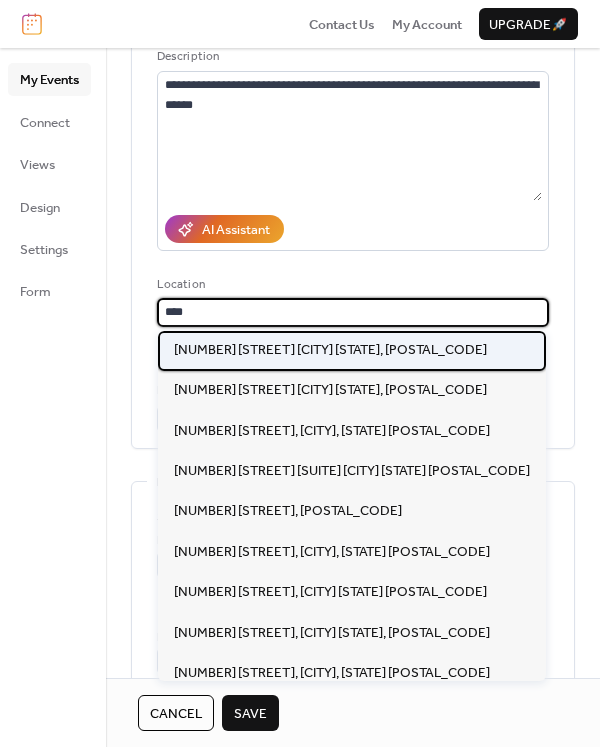 click on "5000 San Mateo Blvd Ne Albuquerque NM, 87109" at bounding box center [330, 350] 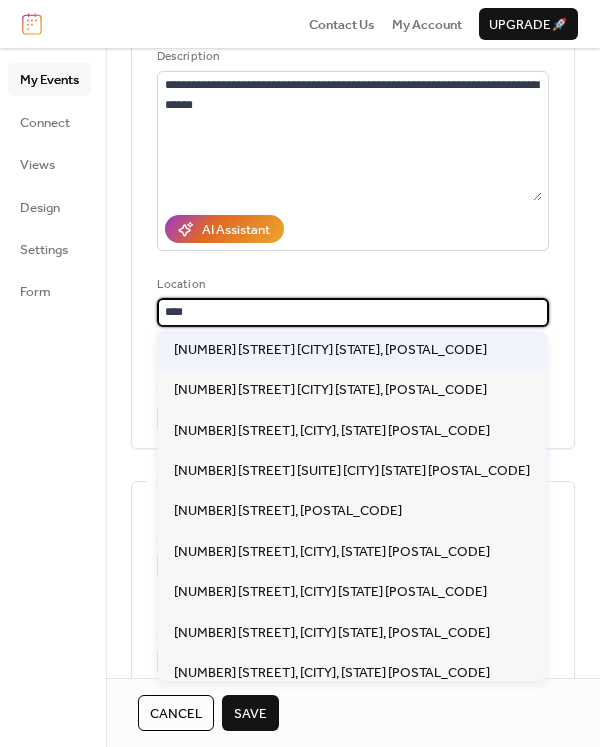 type on "**********" 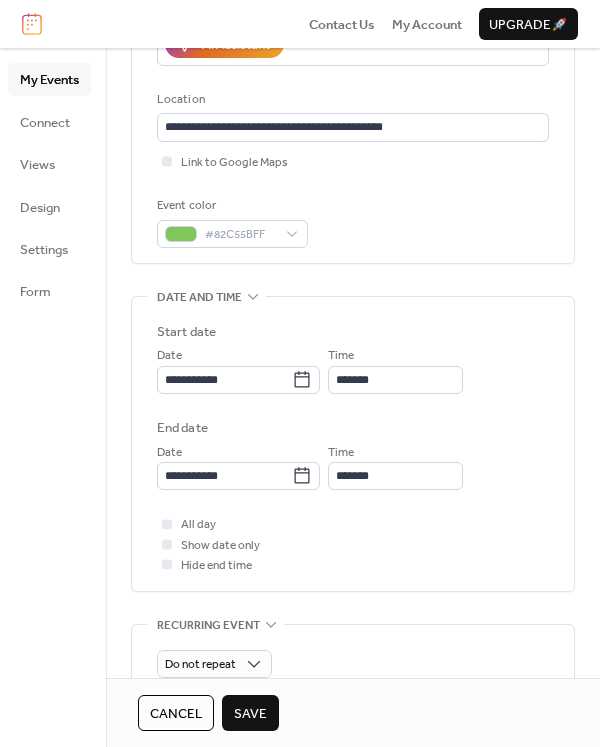 scroll, scrollTop: 400, scrollLeft: 0, axis: vertical 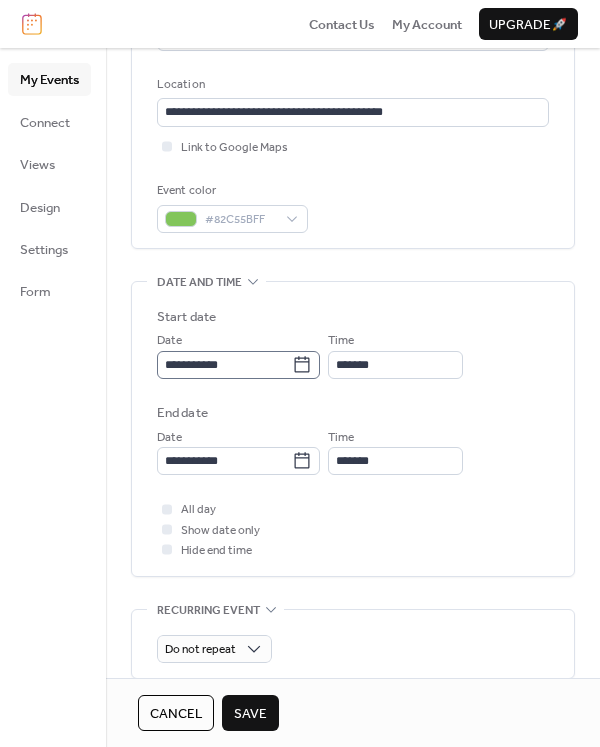 click 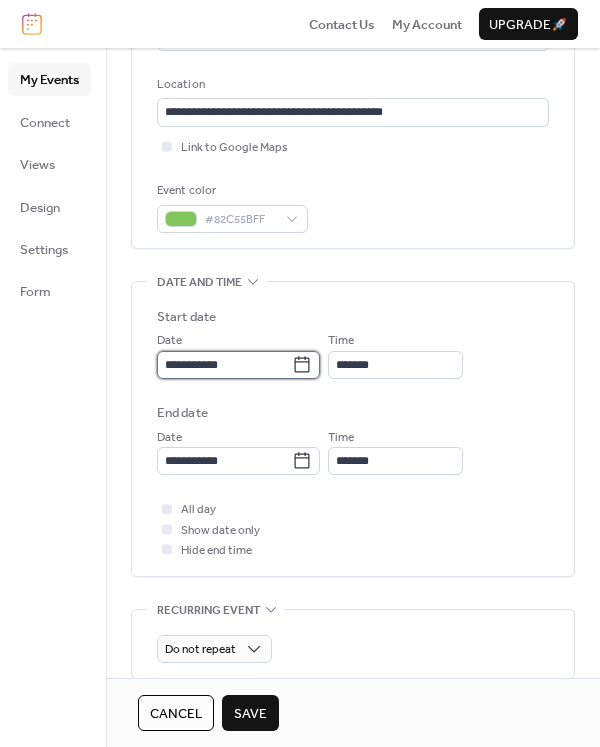 click on "**********" at bounding box center [224, 365] 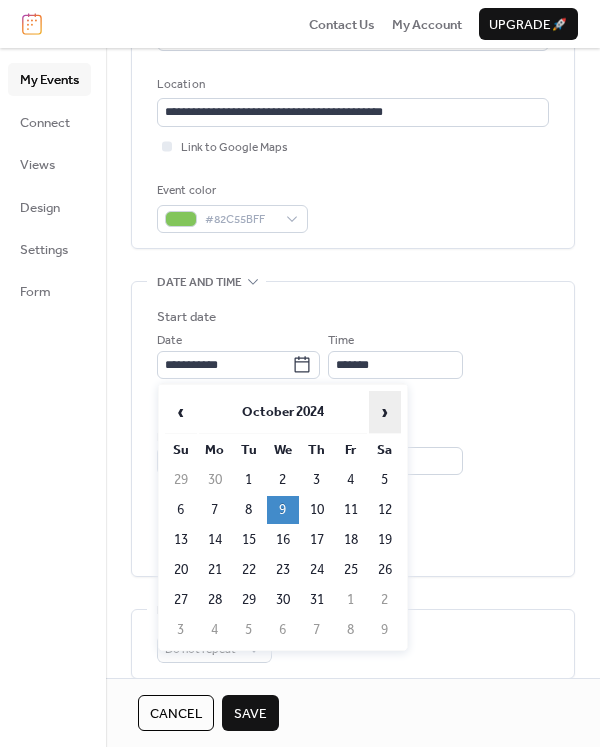click on "›" at bounding box center (385, 412) 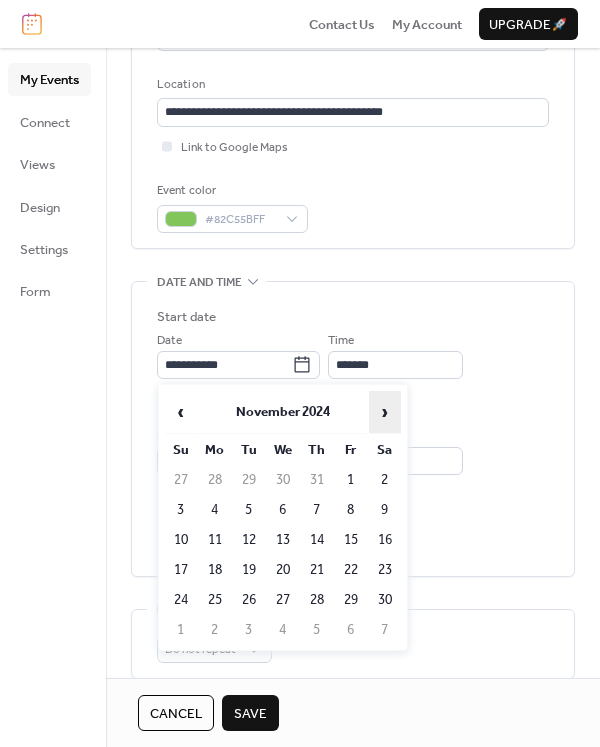 click on "›" at bounding box center (385, 412) 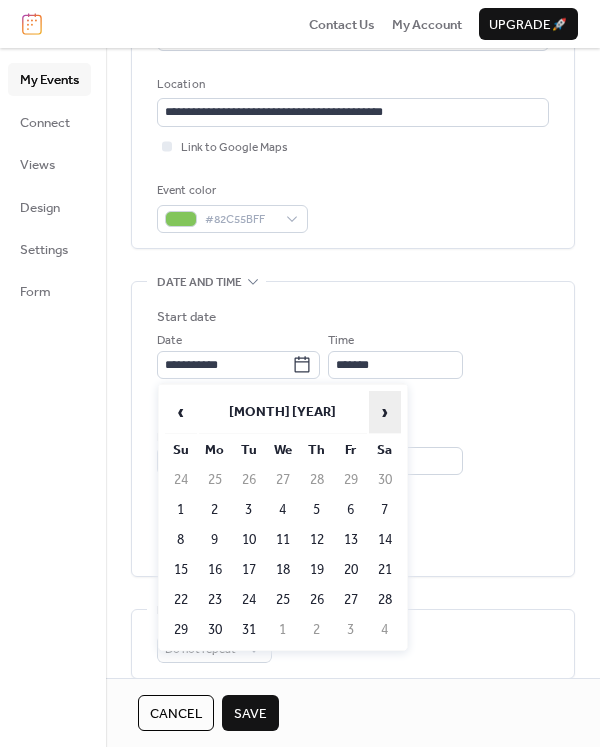 click on "›" at bounding box center [385, 412] 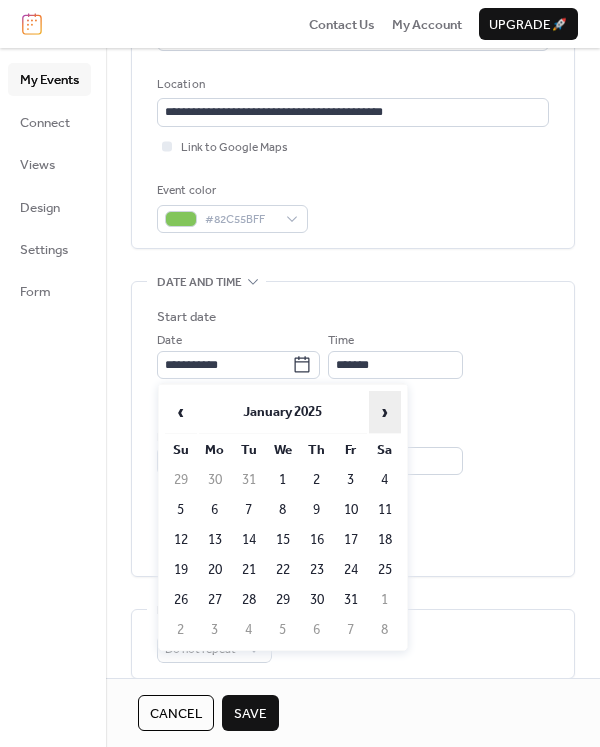 click on "›" at bounding box center (385, 412) 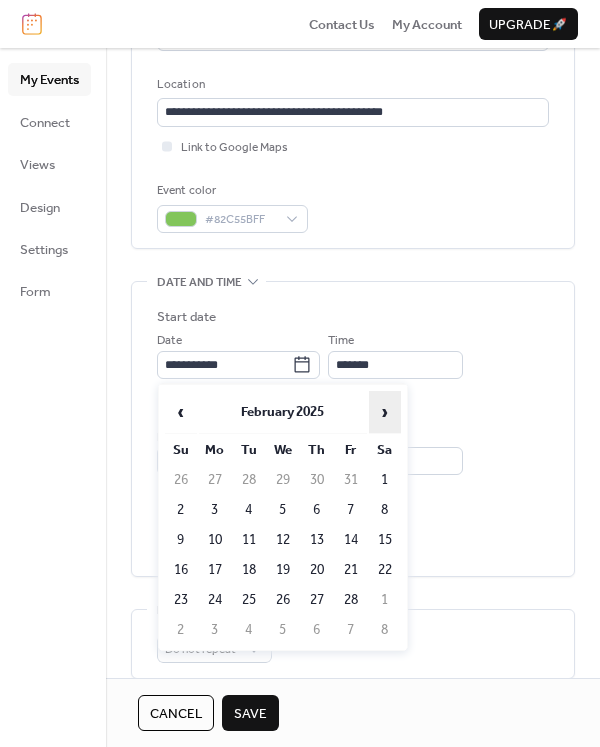 click on "›" at bounding box center [385, 412] 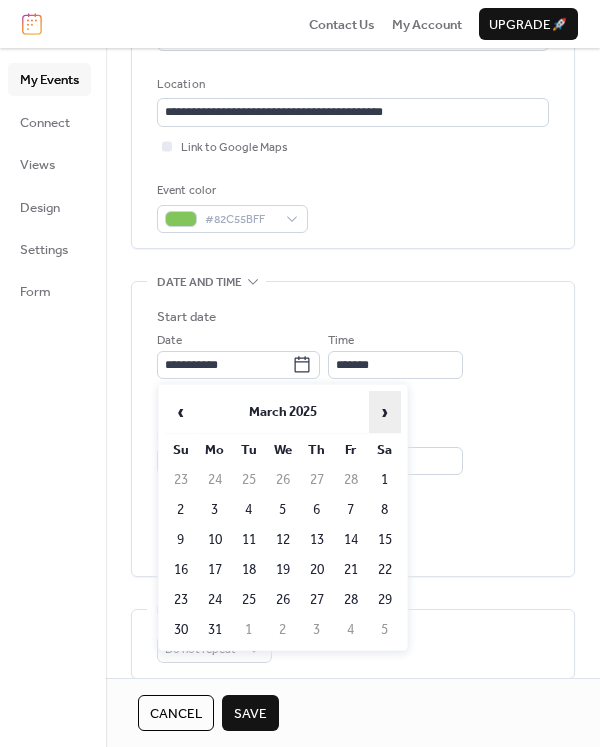 click on "›" at bounding box center (385, 412) 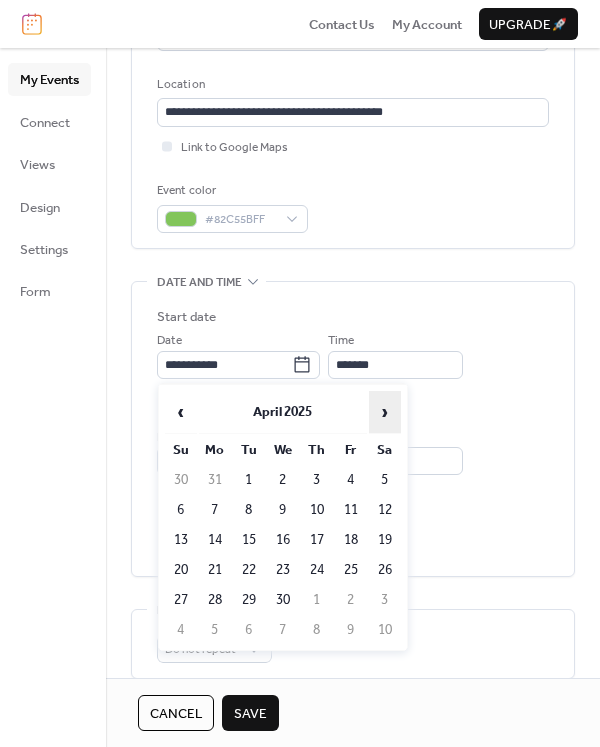 click on "›" at bounding box center [385, 412] 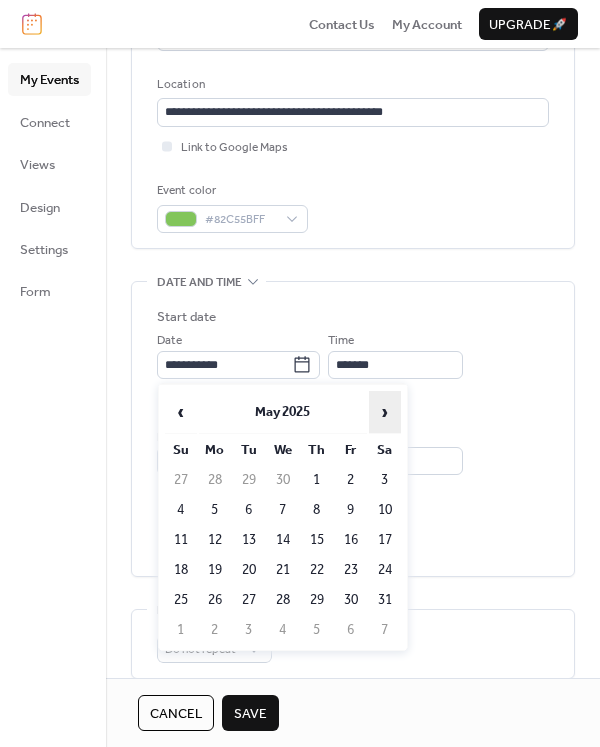 click on "›" at bounding box center [385, 412] 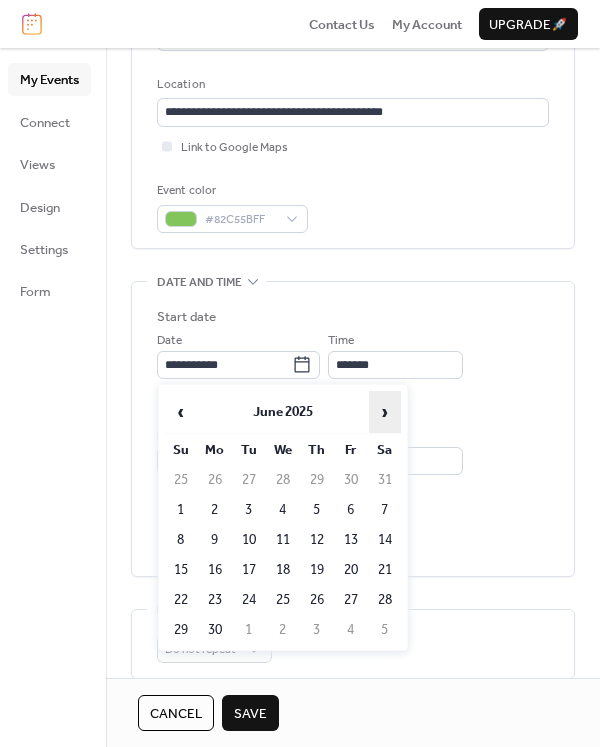 click on "›" at bounding box center [385, 412] 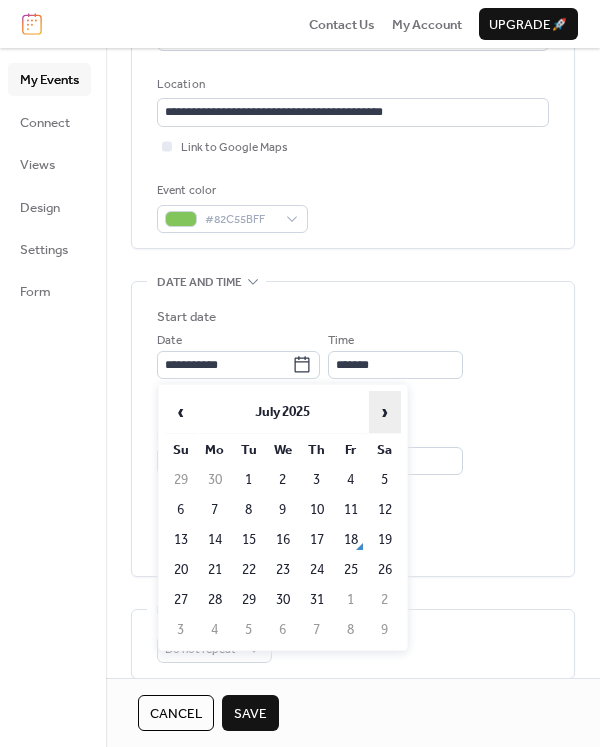 click on "›" at bounding box center (385, 412) 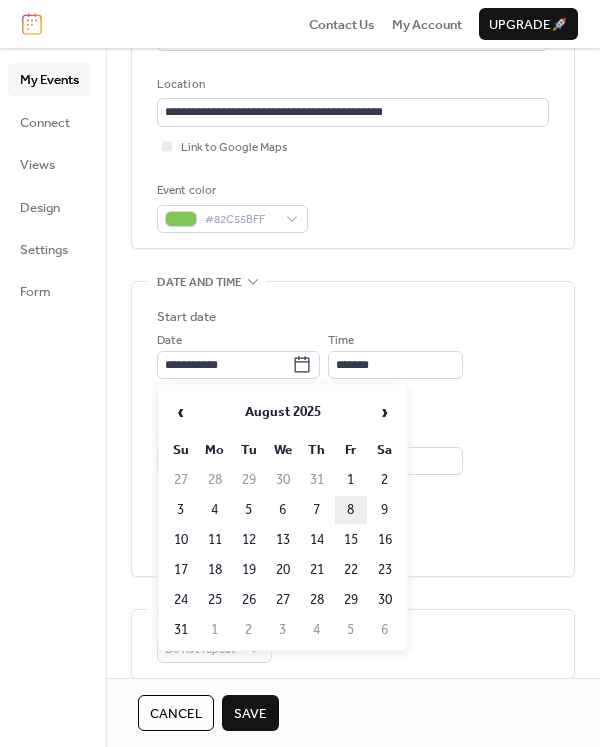 click on "8" at bounding box center (351, 510) 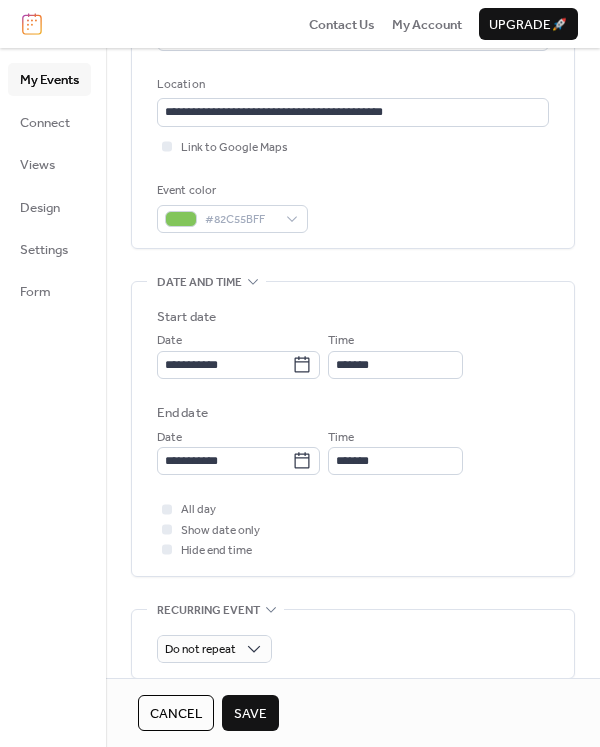 click on "Save" at bounding box center [250, 713] 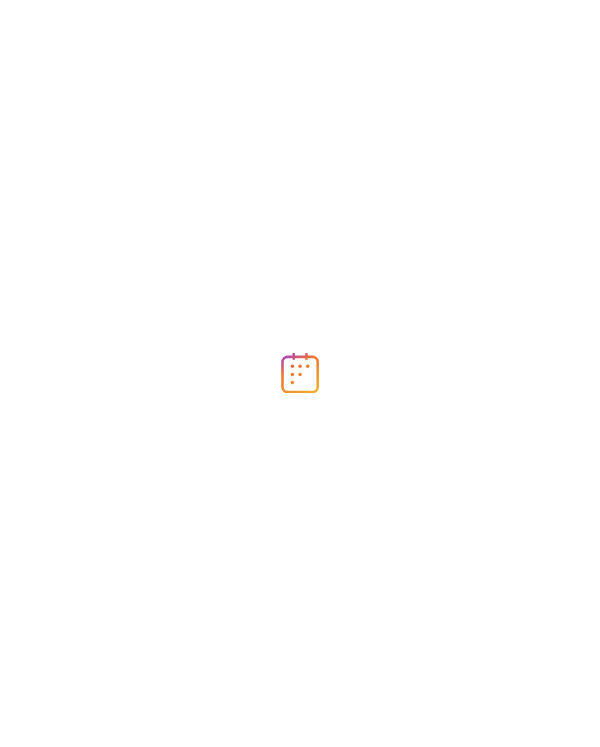 scroll, scrollTop: 0, scrollLeft: 0, axis: both 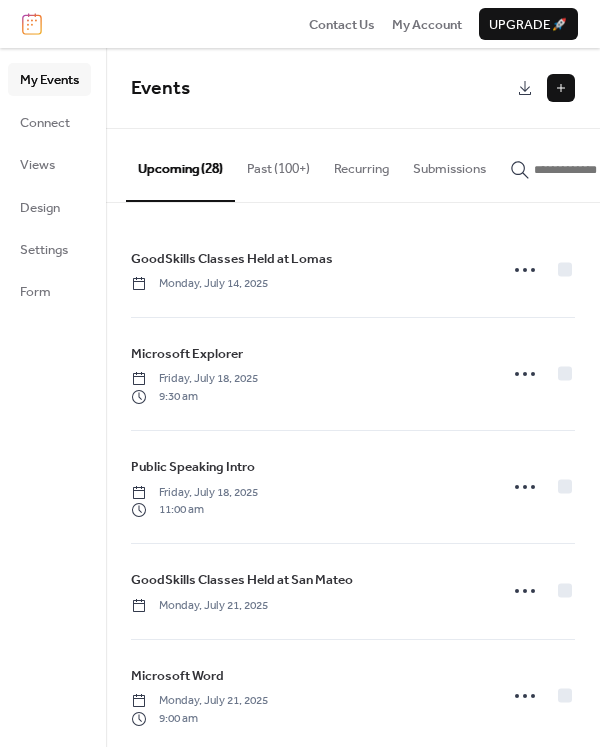 click at bounding box center [594, 170] 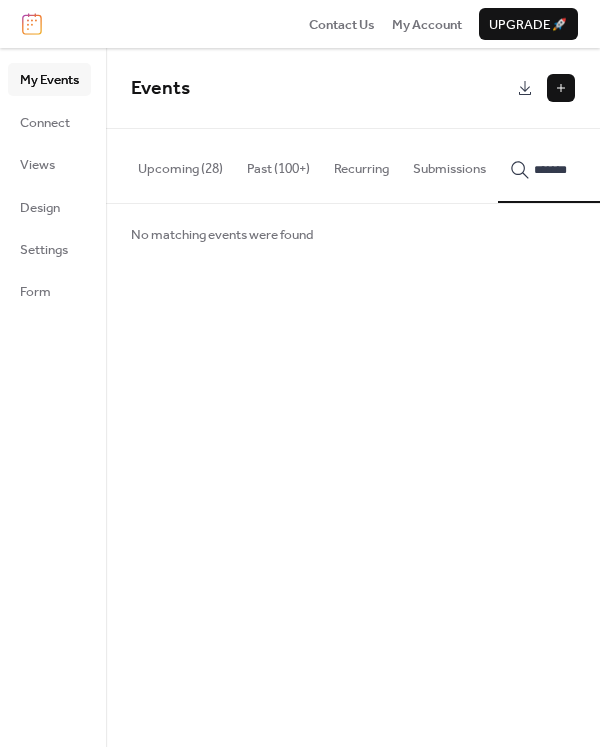 click on "******" at bounding box center (582, 165) 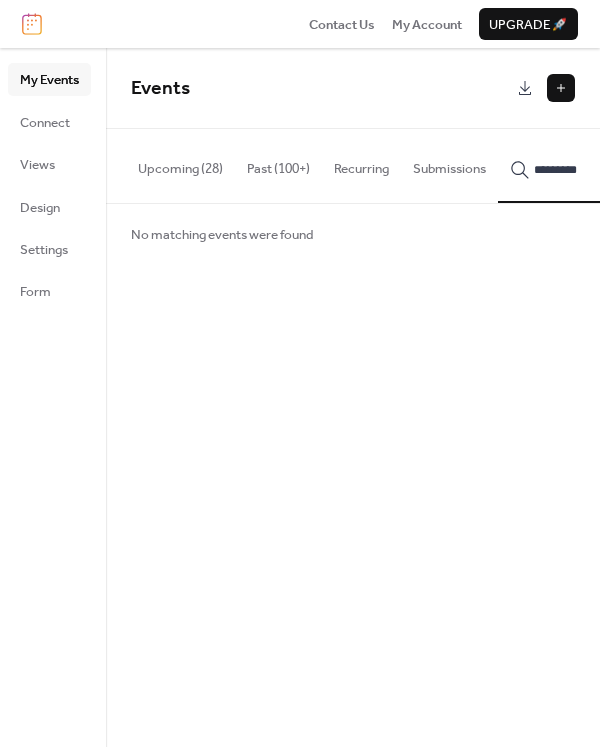 type on "**********" 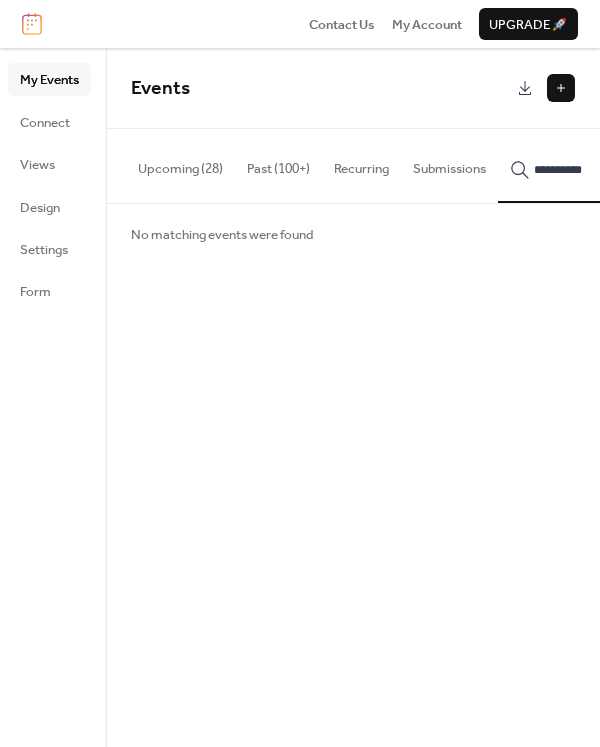 click on "**********" at bounding box center [594, 170] 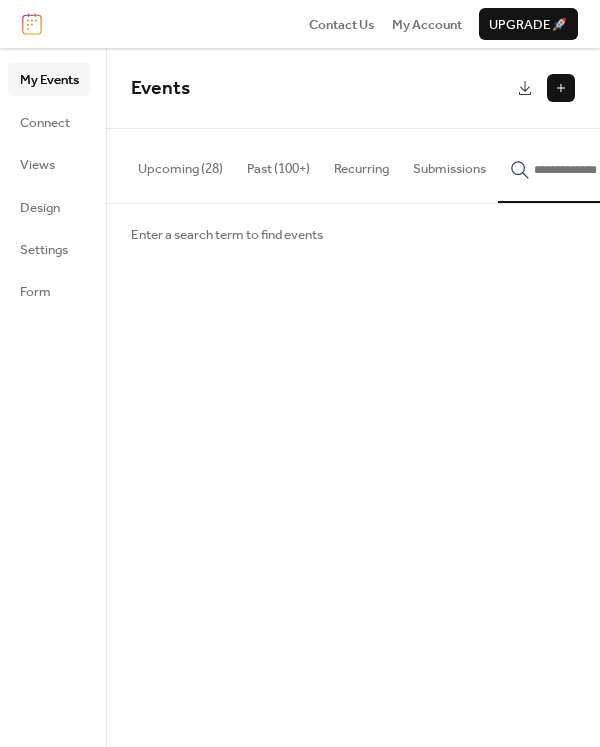 click at bounding box center (561, 88) 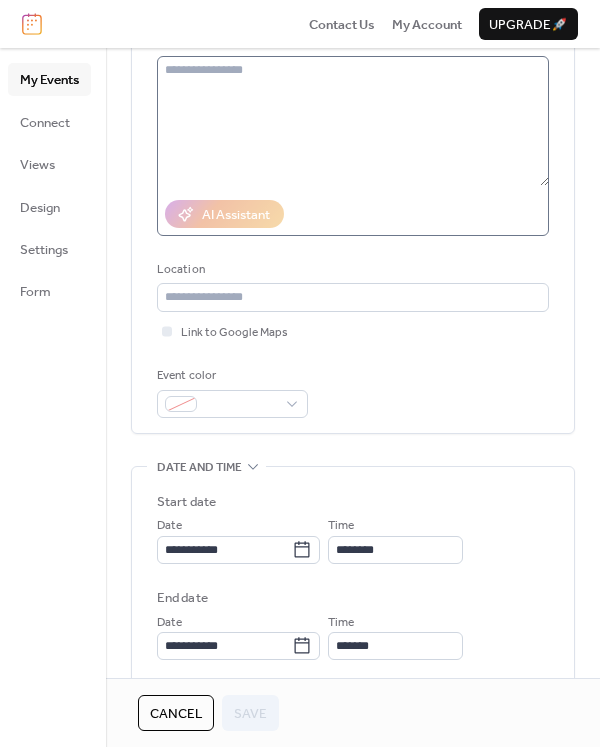 scroll, scrollTop: 0, scrollLeft: 0, axis: both 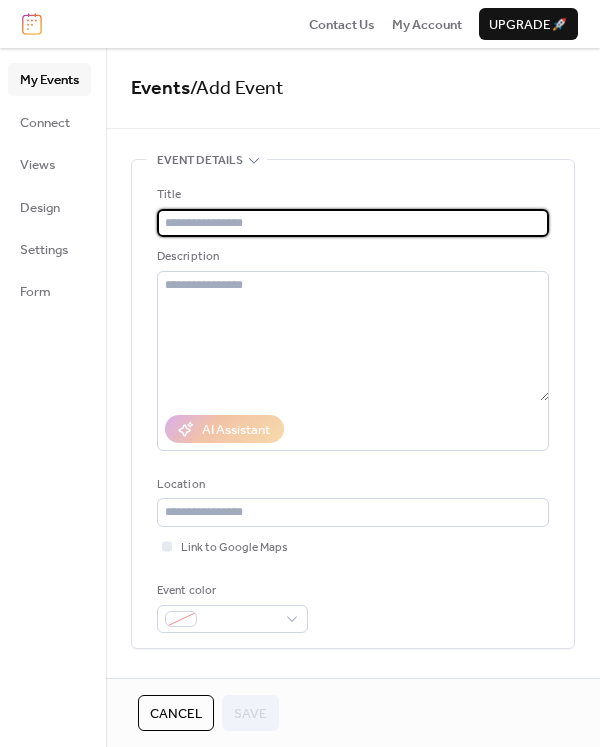 click on "Cancel" at bounding box center (176, 714) 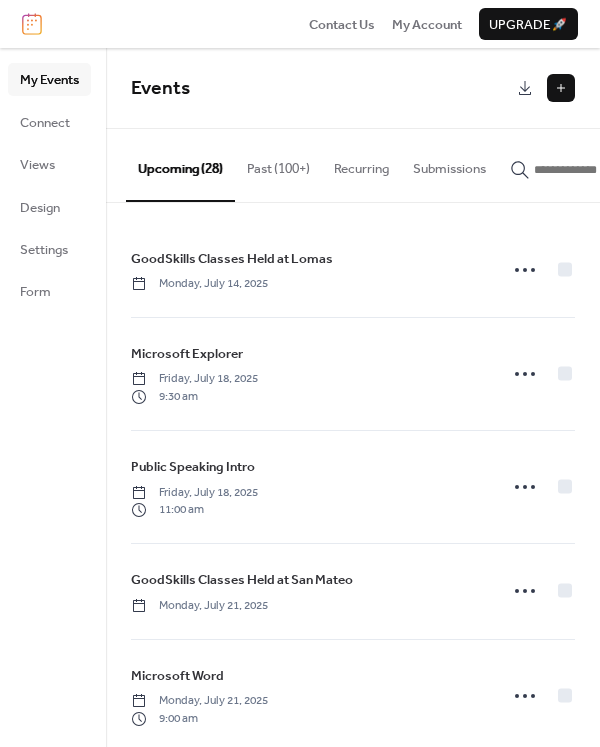 click at bounding box center (594, 170) 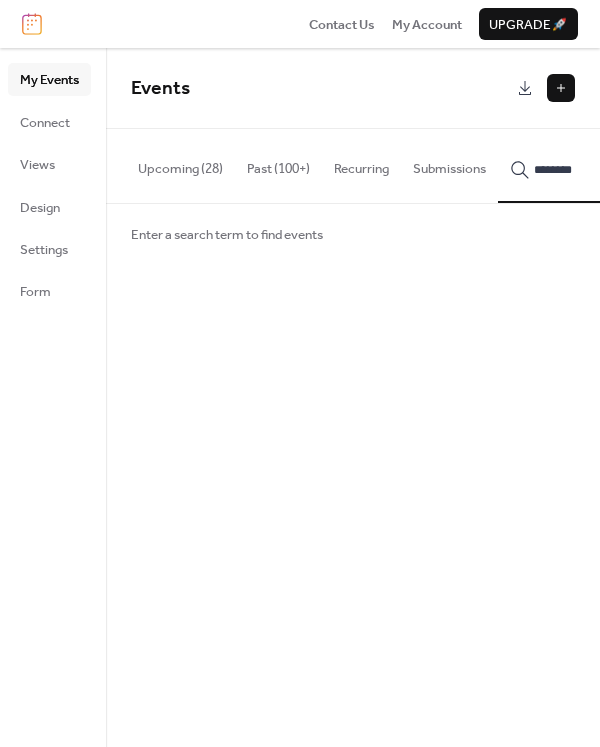 click on "********" at bounding box center [582, 165] 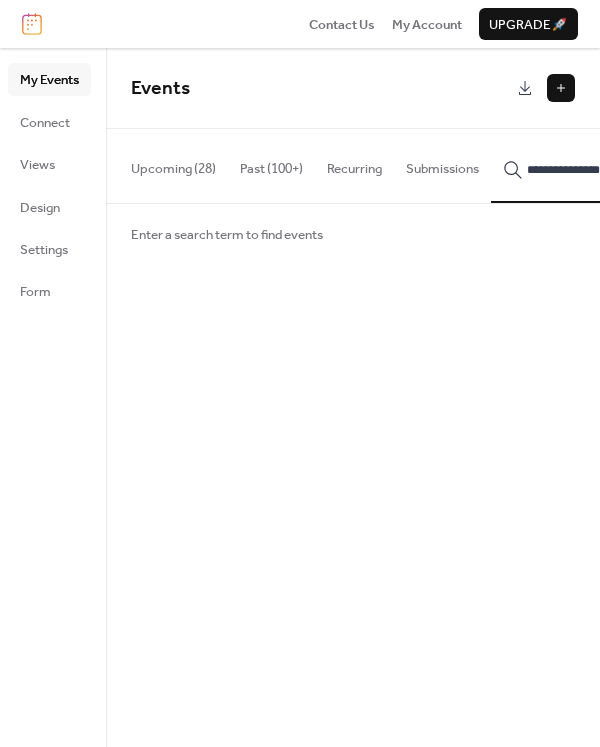 scroll, scrollTop: 0, scrollLeft: 18, axis: horizontal 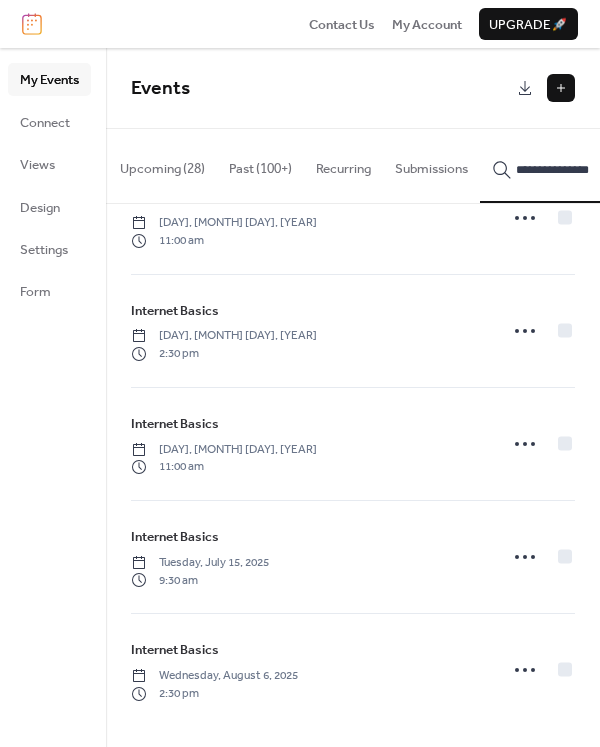 type on "**********" 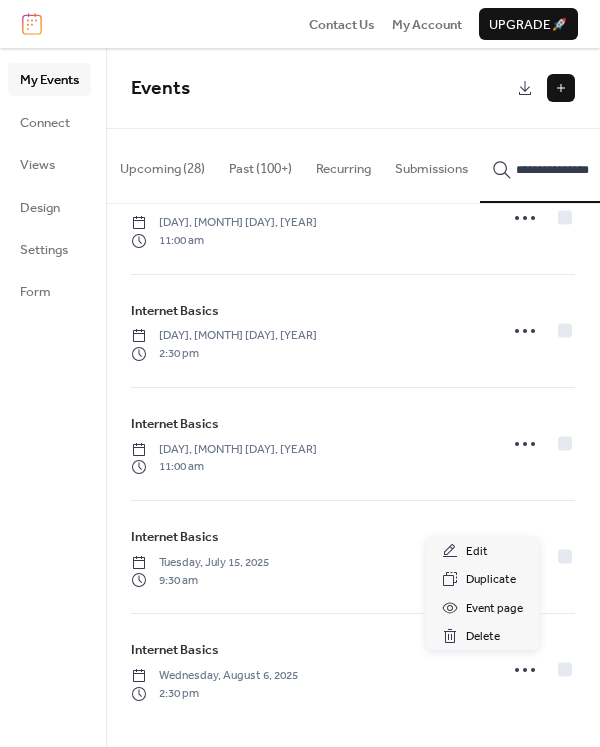 click 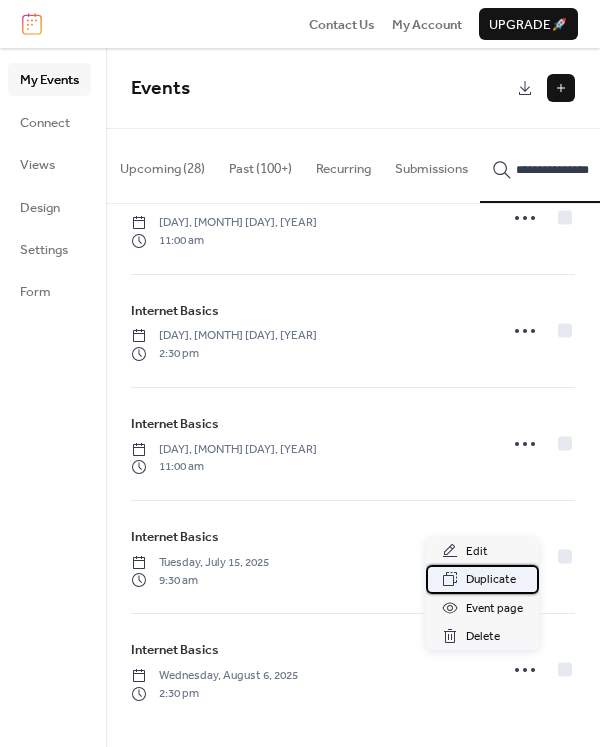 click on "Duplicate" at bounding box center [491, 580] 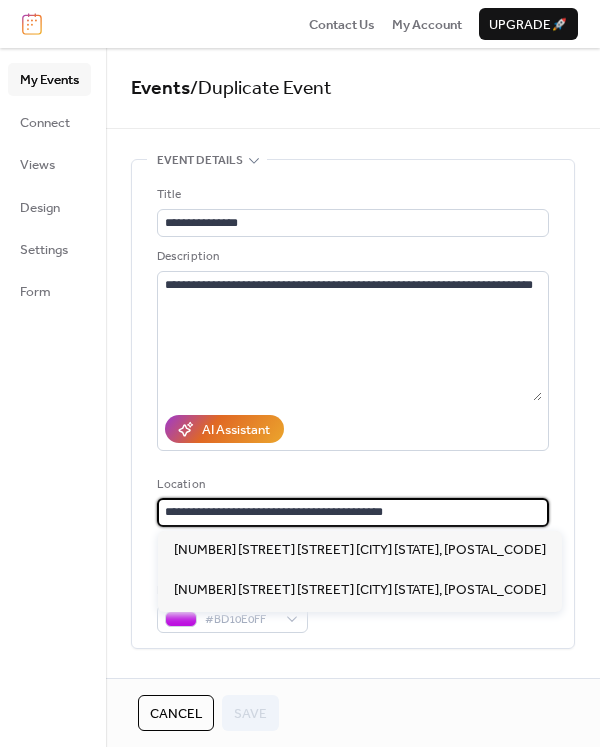 drag, startPoint x: 434, startPoint y: 513, endPoint x: 80, endPoint y: 491, distance: 354.68295 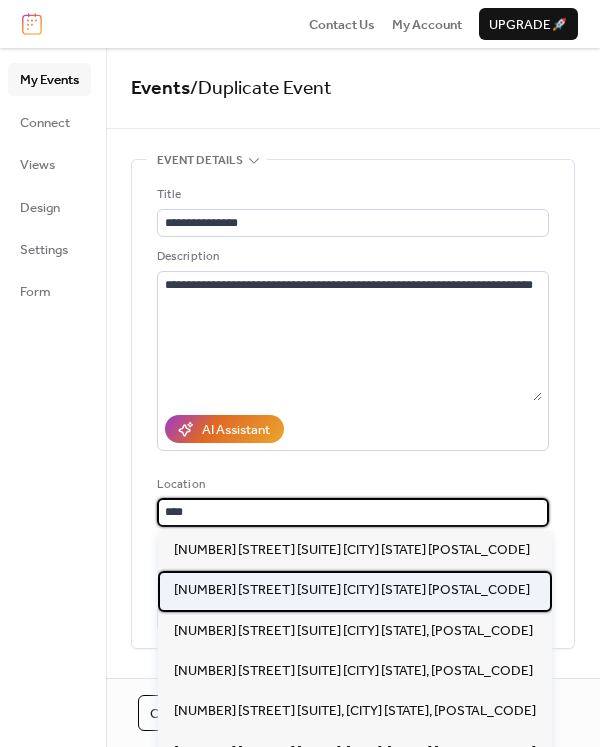 click on "6001 Lomas Blvd NE Albuquerque NM 87110" at bounding box center (352, 590) 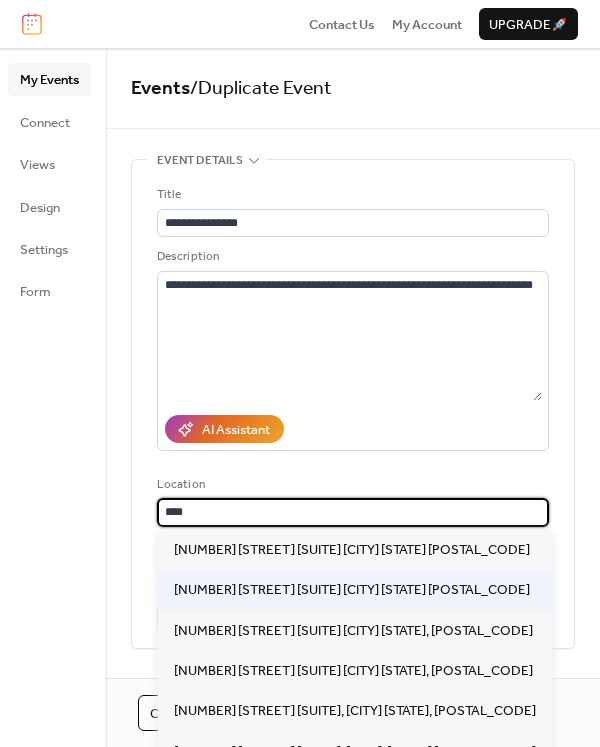 type on "**********" 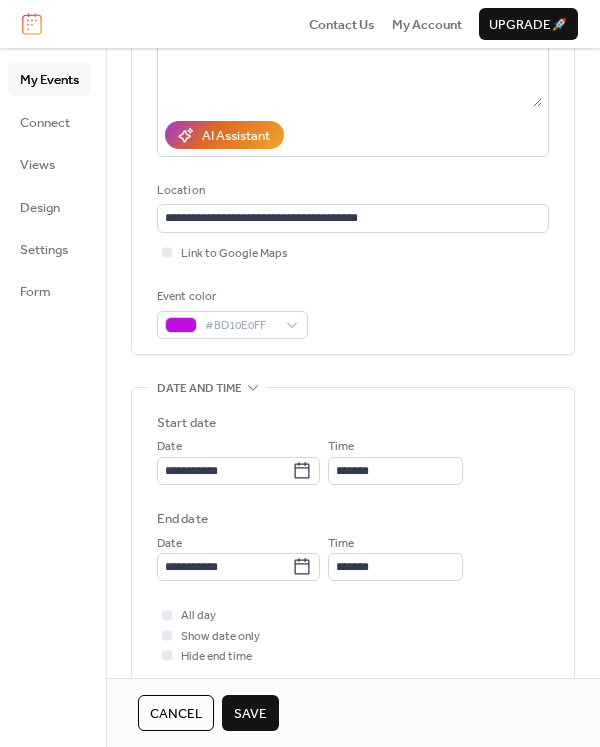 scroll, scrollTop: 400, scrollLeft: 0, axis: vertical 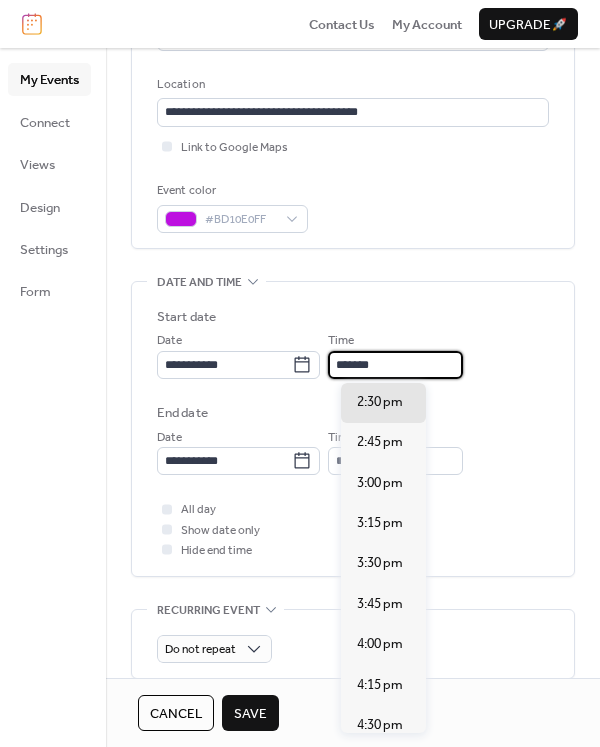 click on "*******" at bounding box center (395, 365) 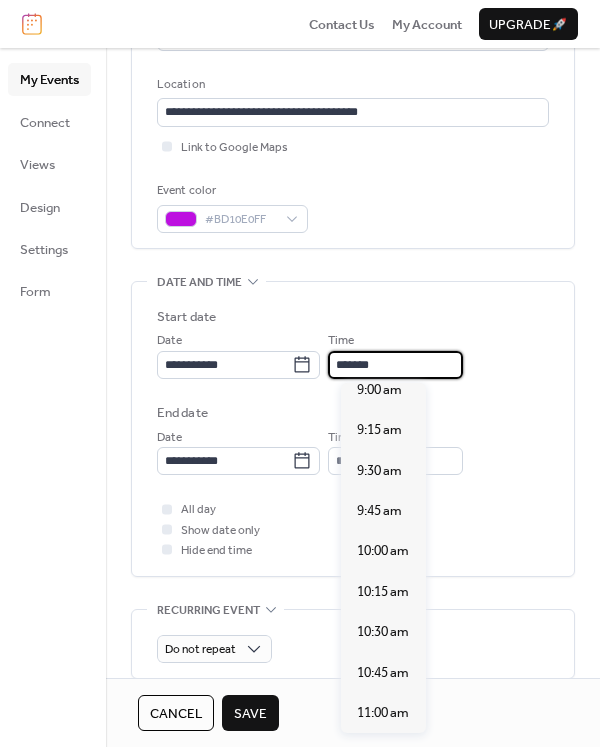 scroll, scrollTop: 1444, scrollLeft: 0, axis: vertical 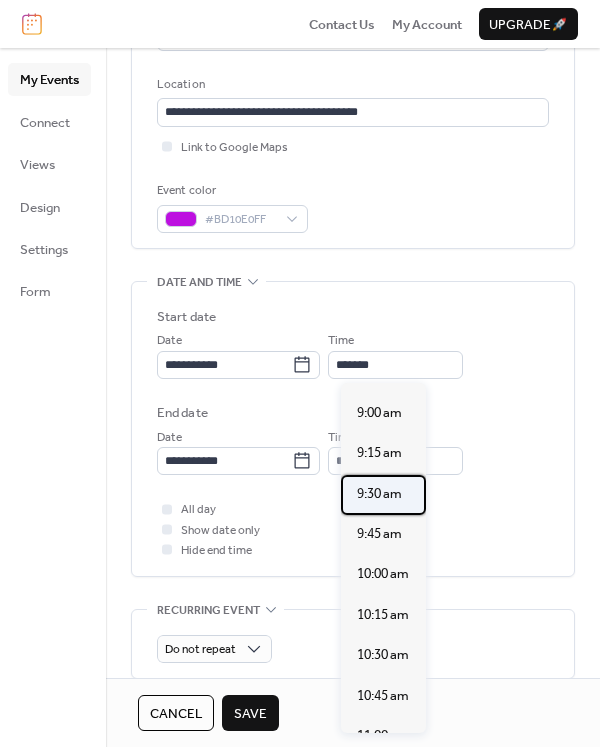 click on "9:30 am" at bounding box center (379, 494) 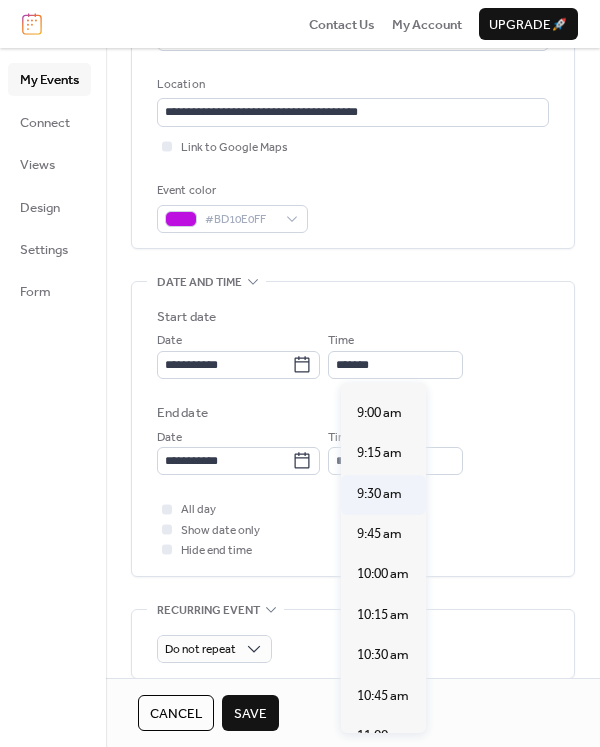 type on "*******" 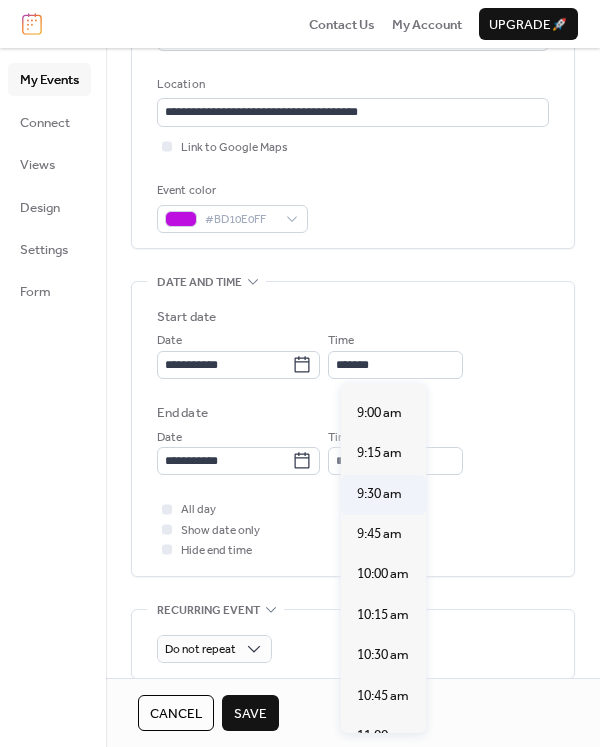 type on "********" 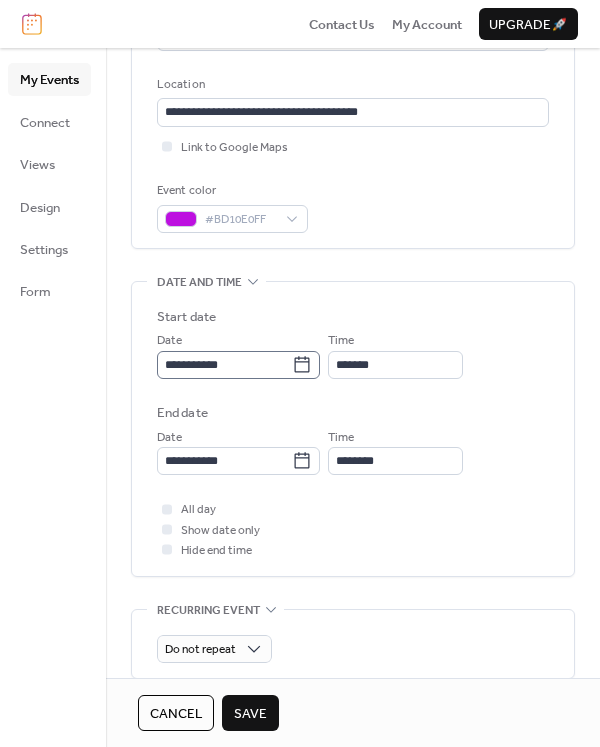 click 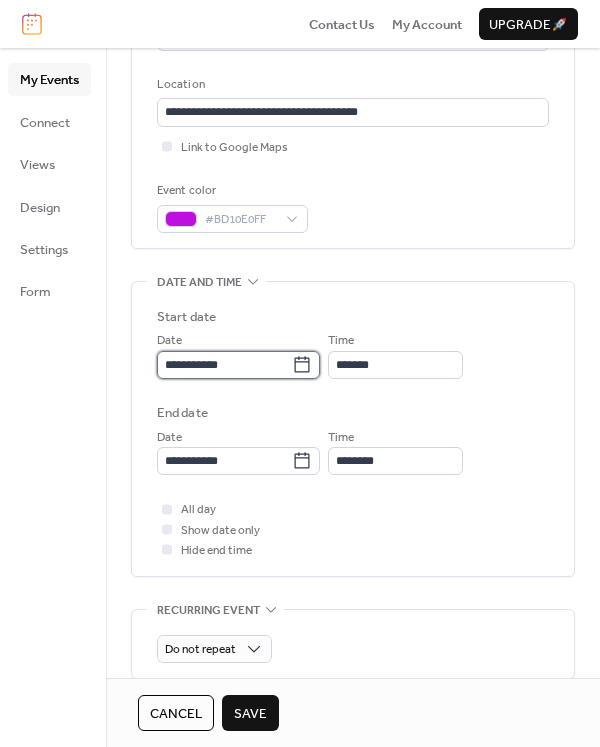 click on "**********" at bounding box center [224, 365] 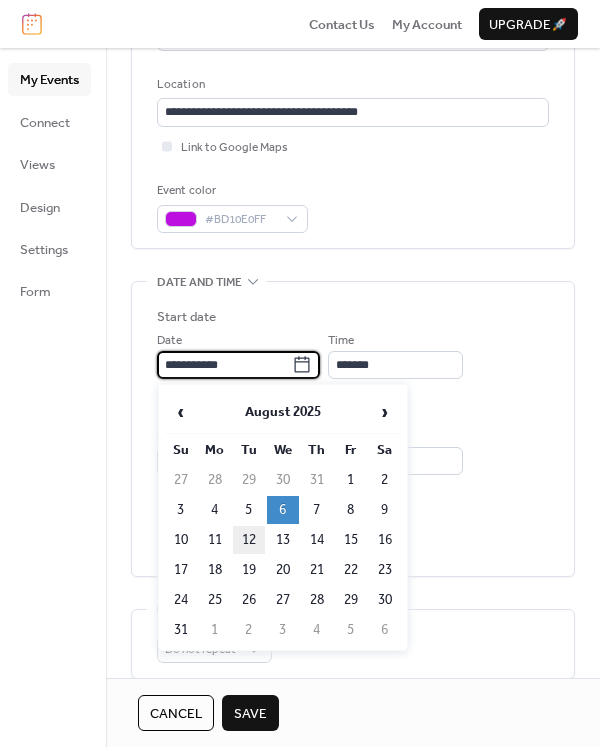 click on "12" at bounding box center (249, 540) 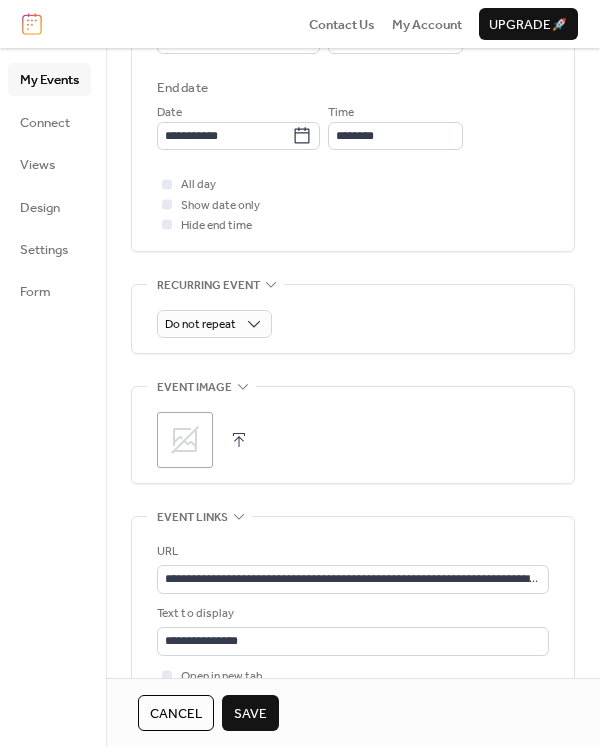 scroll, scrollTop: 800, scrollLeft: 0, axis: vertical 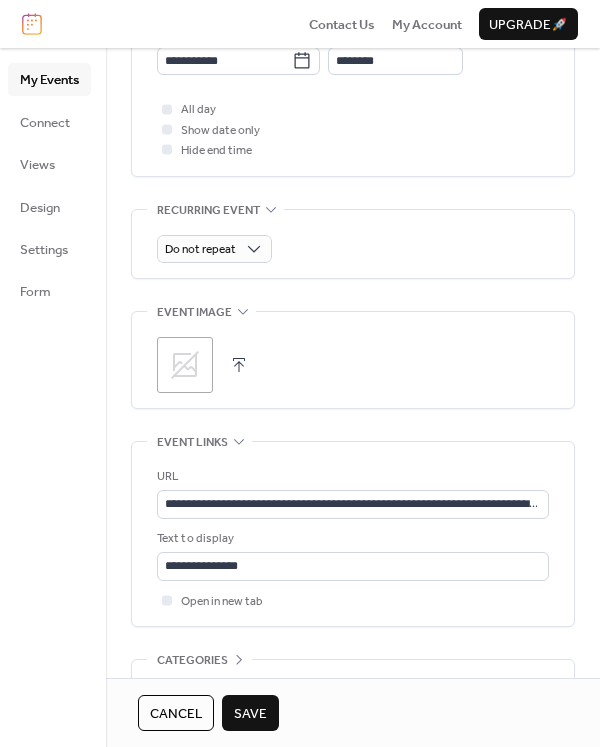click on "Save" at bounding box center (250, 714) 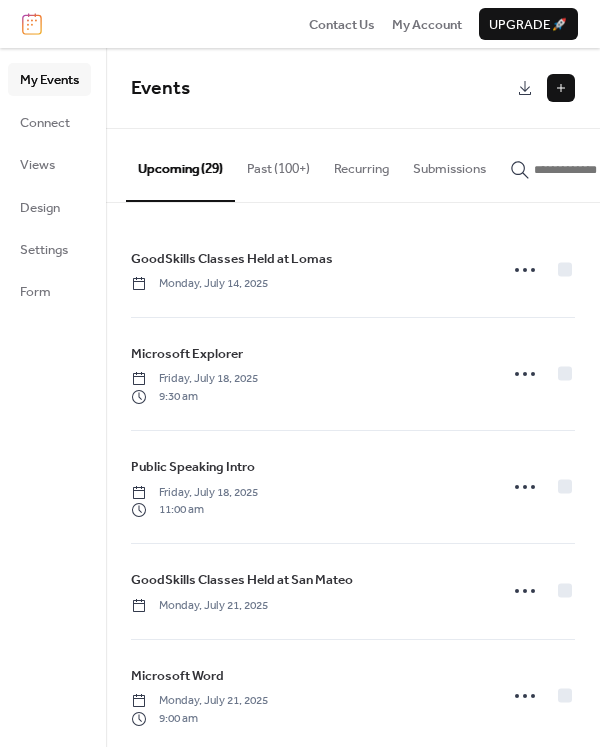 click at bounding box center [594, 170] 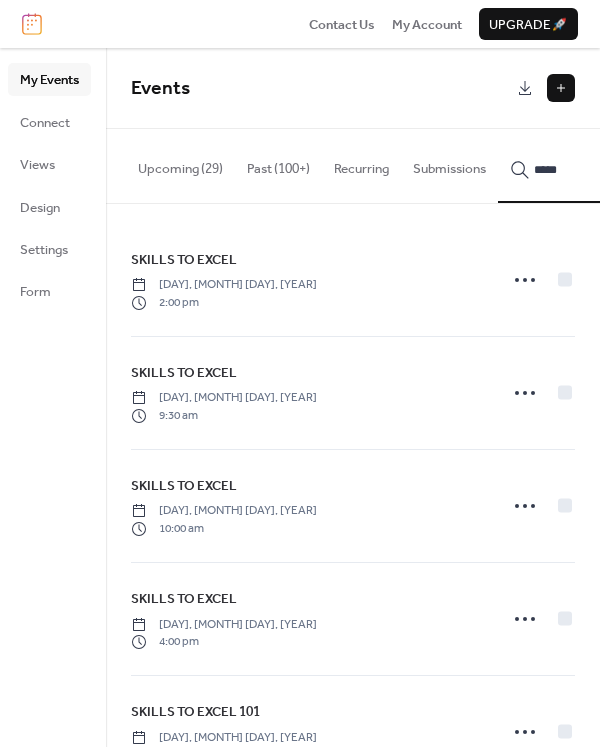 click on "*****" at bounding box center [582, 165] 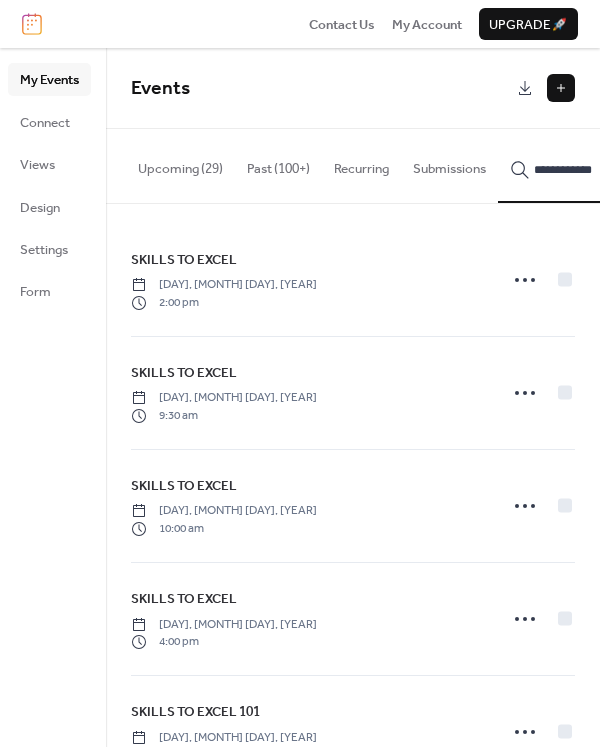 scroll, scrollTop: 0, scrollLeft: 3, axis: horizontal 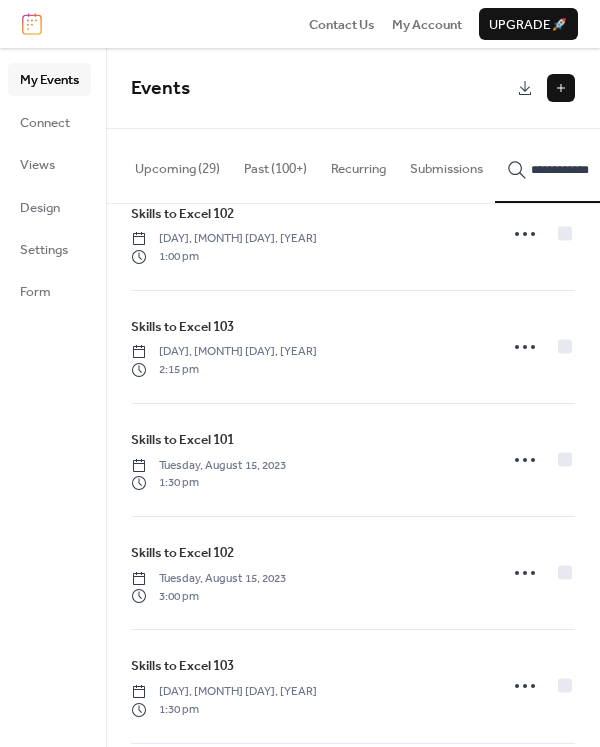 click on "**********" at bounding box center (591, 170) 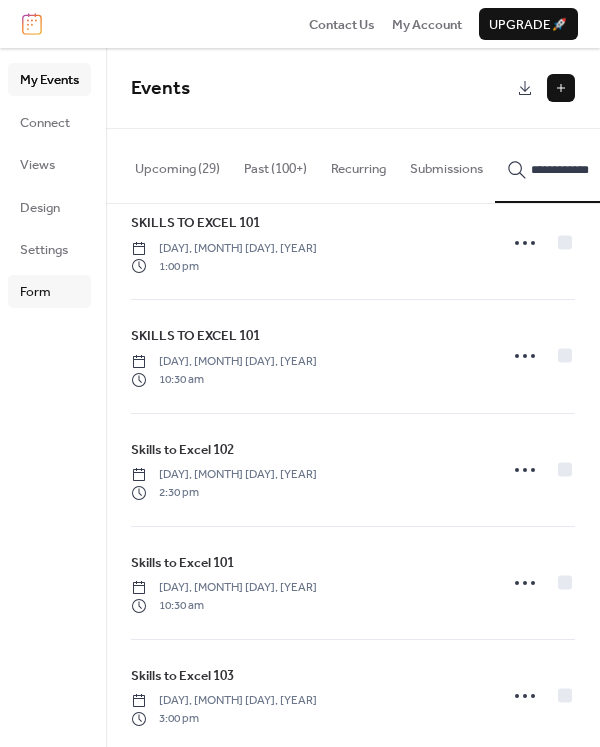 scroll, scrollTop: 3989, scrollLeft: 0, axis: vertical 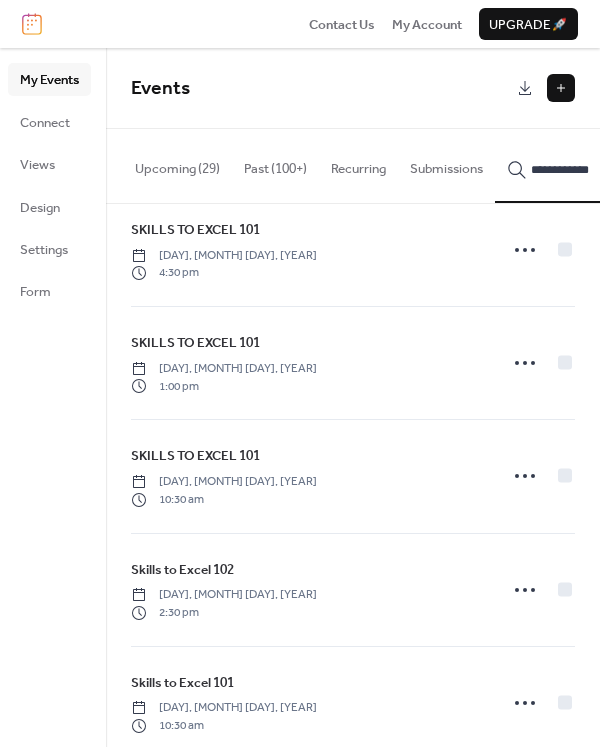 click on "**********" at bounding box center (591, 170) 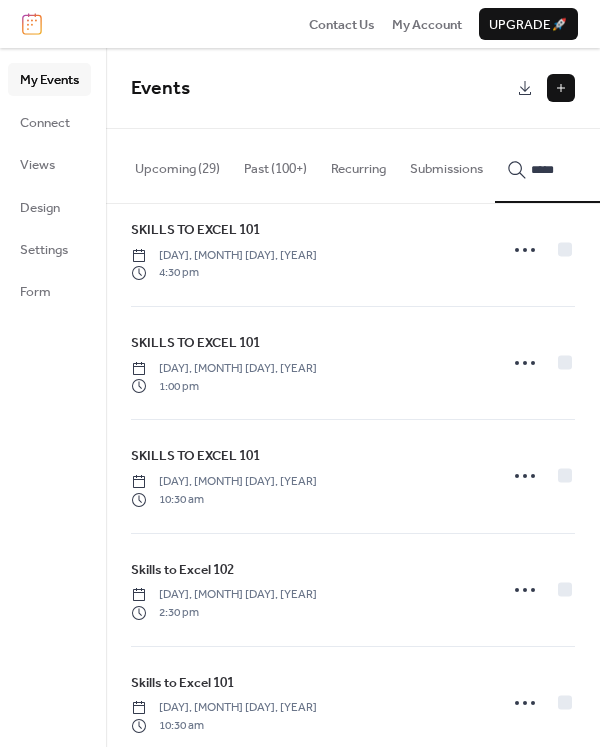 type on "*****" 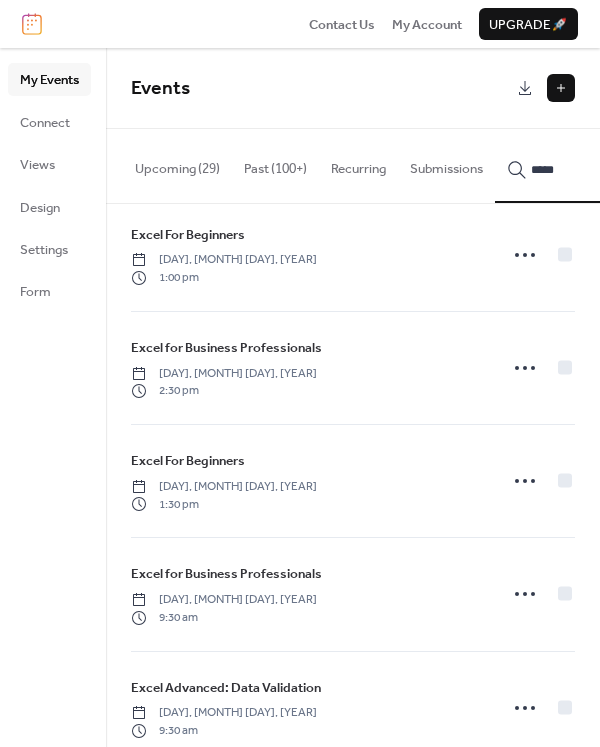 scroll, scrollTop: 4827, scrollLeft: 0, axis: vertical 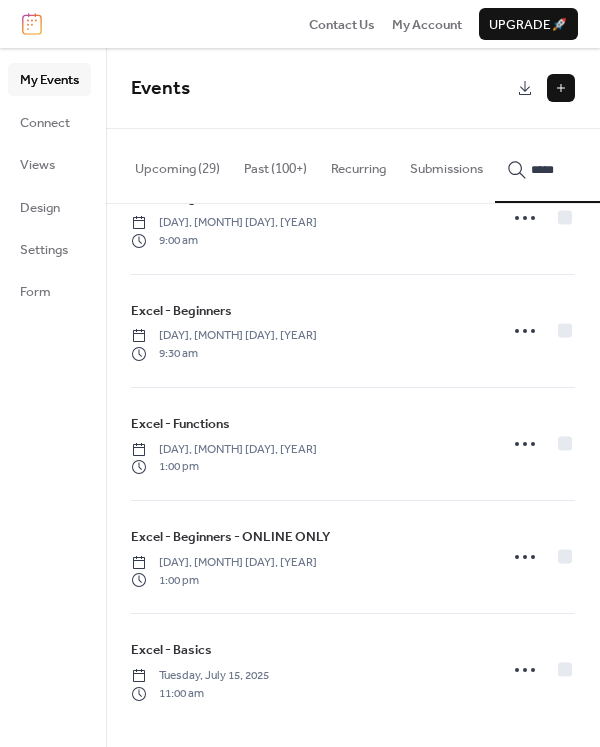 click 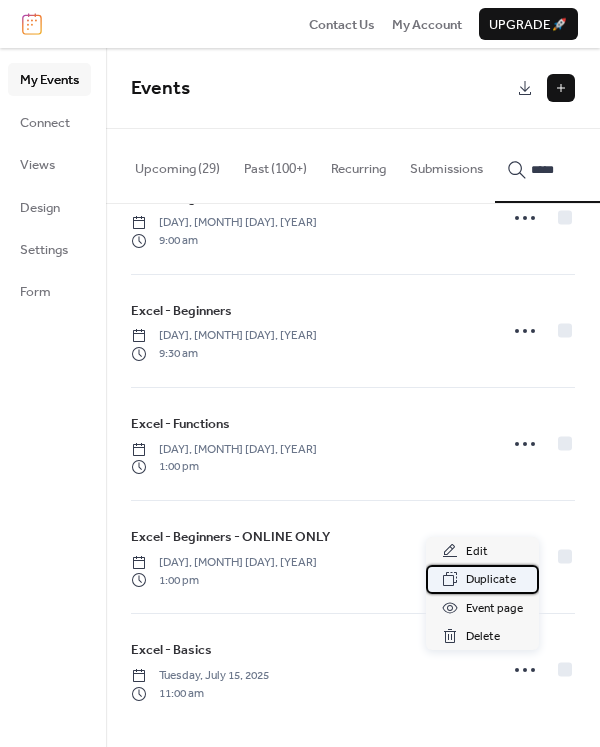 click on "Duplicate" at bounding box center [491, 580] 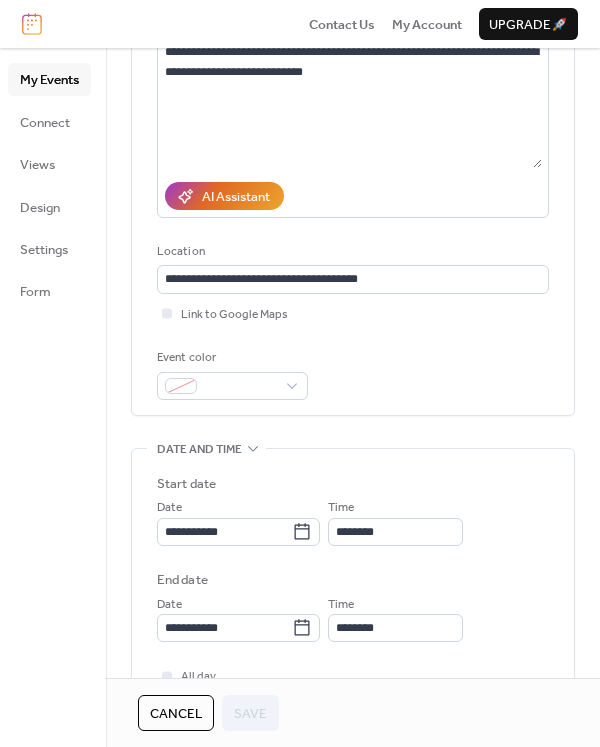 scroll, scrollTop: 300, scrollLeft: 0, axis: vertical 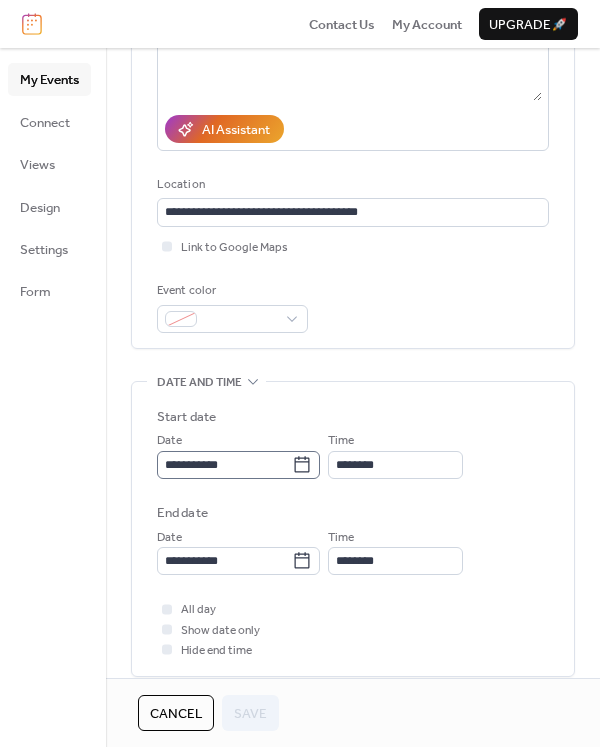 click 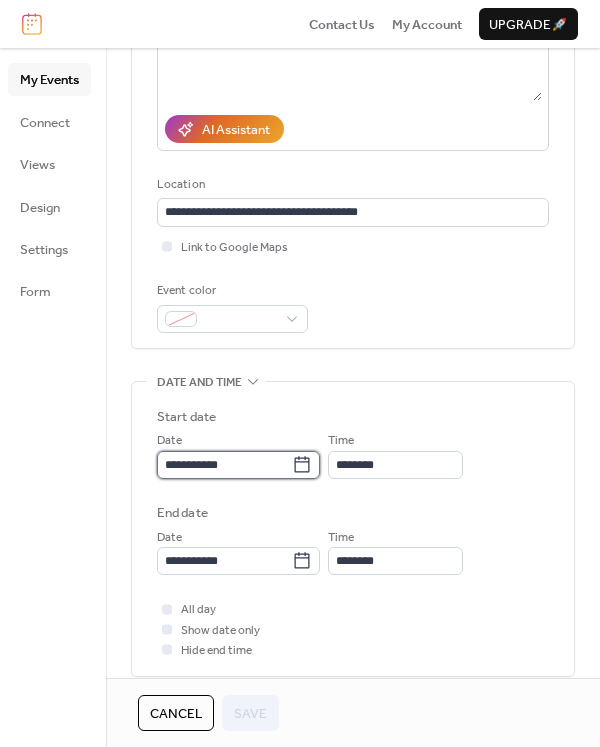 click on "**********" at bounding box center [224, 465] 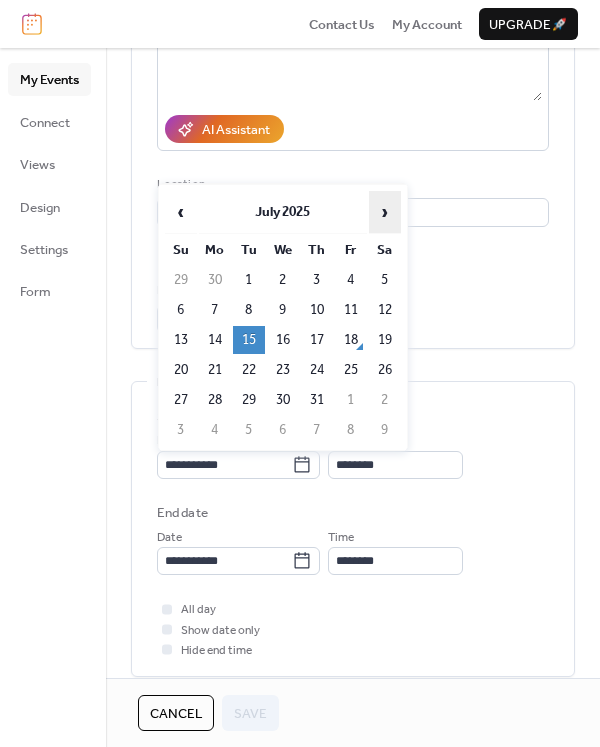 click on "›" at bounding box center (385, 212) 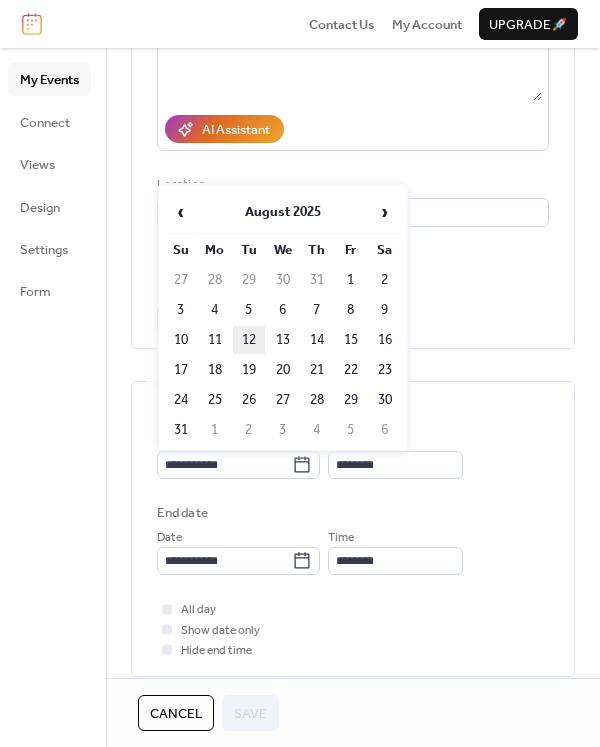 click on "12" at bounding box center (249, 340) 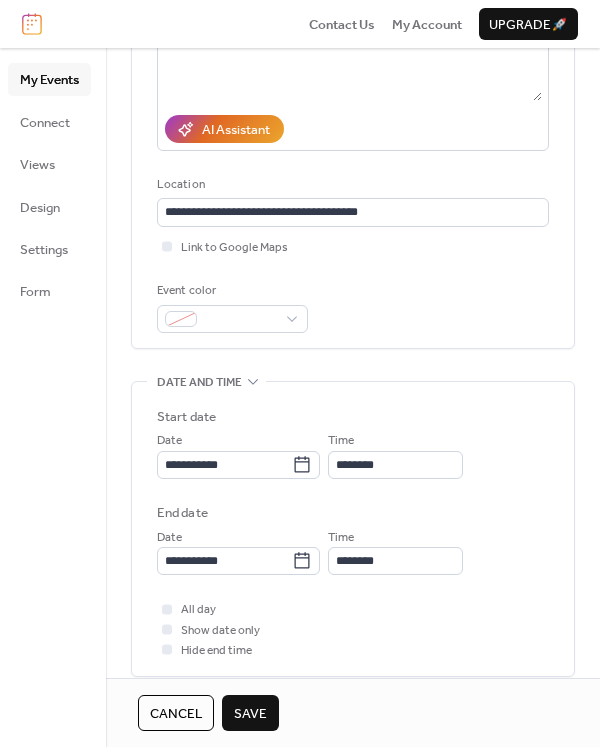 click on "Save" at bounding box center [250, 714] 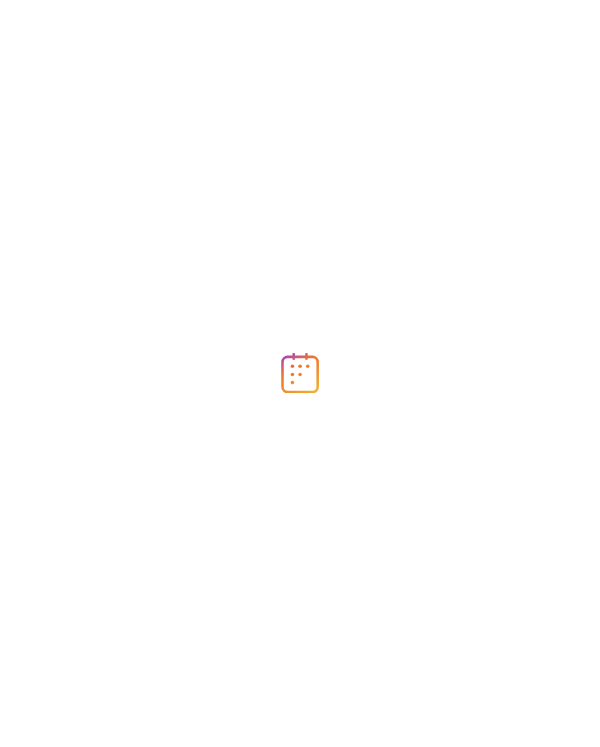 scroll, scrollTop: 0, scrollLeft: 0, axis: both 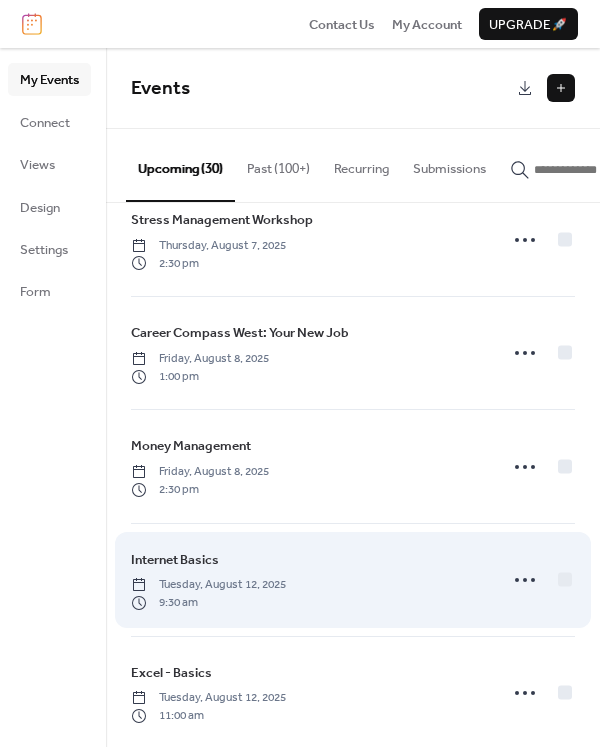 click on "Internet Basics [DAY], [MONTH] [NUMBER], [YEAR] [TIME]" at bounding box center [353, 580] 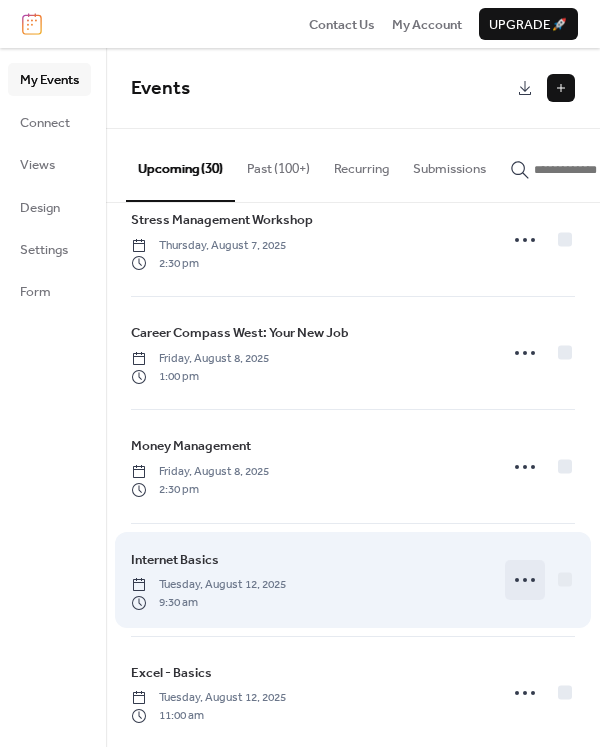 click 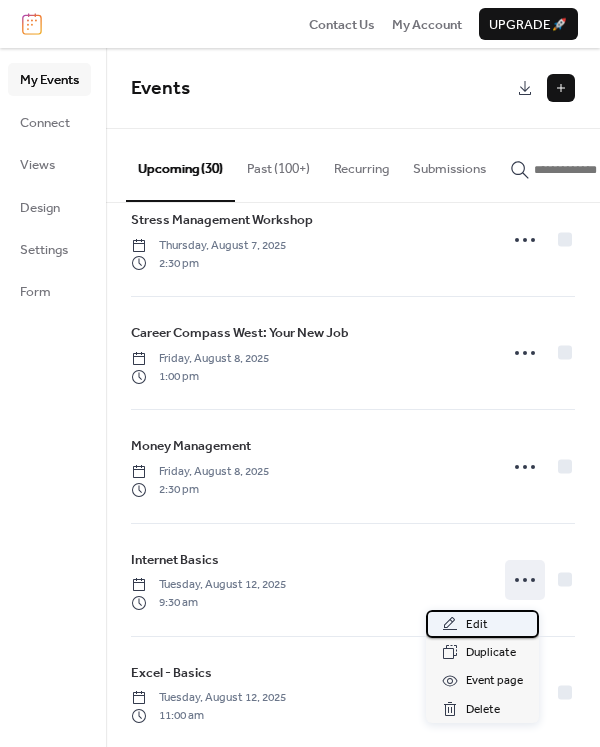 click on "Edit" at bounding box center (482, 624) 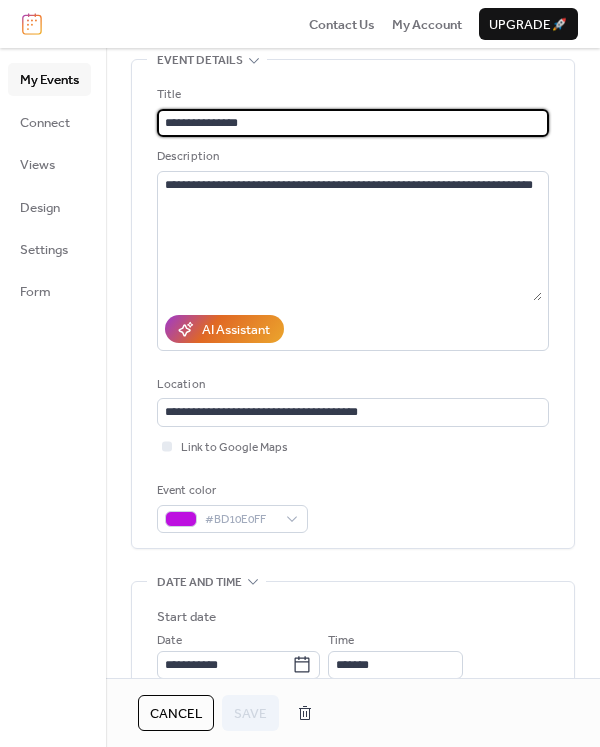 scroll, scrollTop: 0, scrollLeft: 0, axis: both 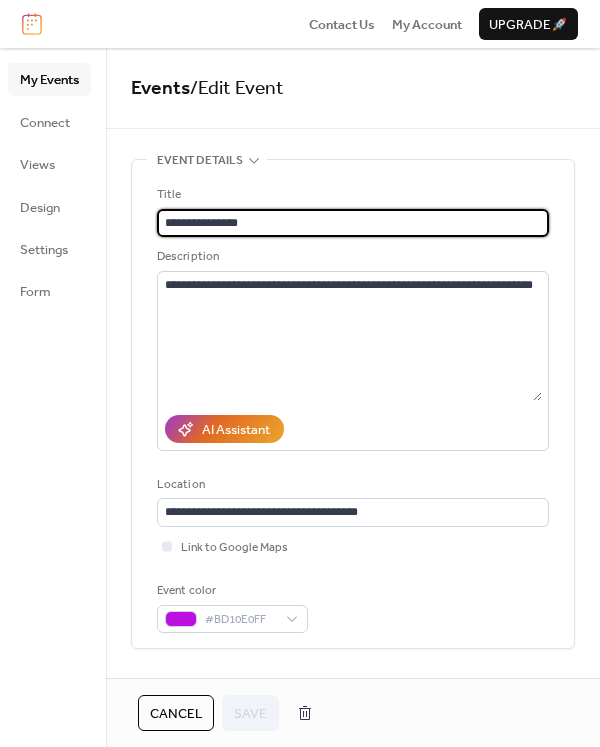 click on "Cancel" at bounding box center (176, 714) 